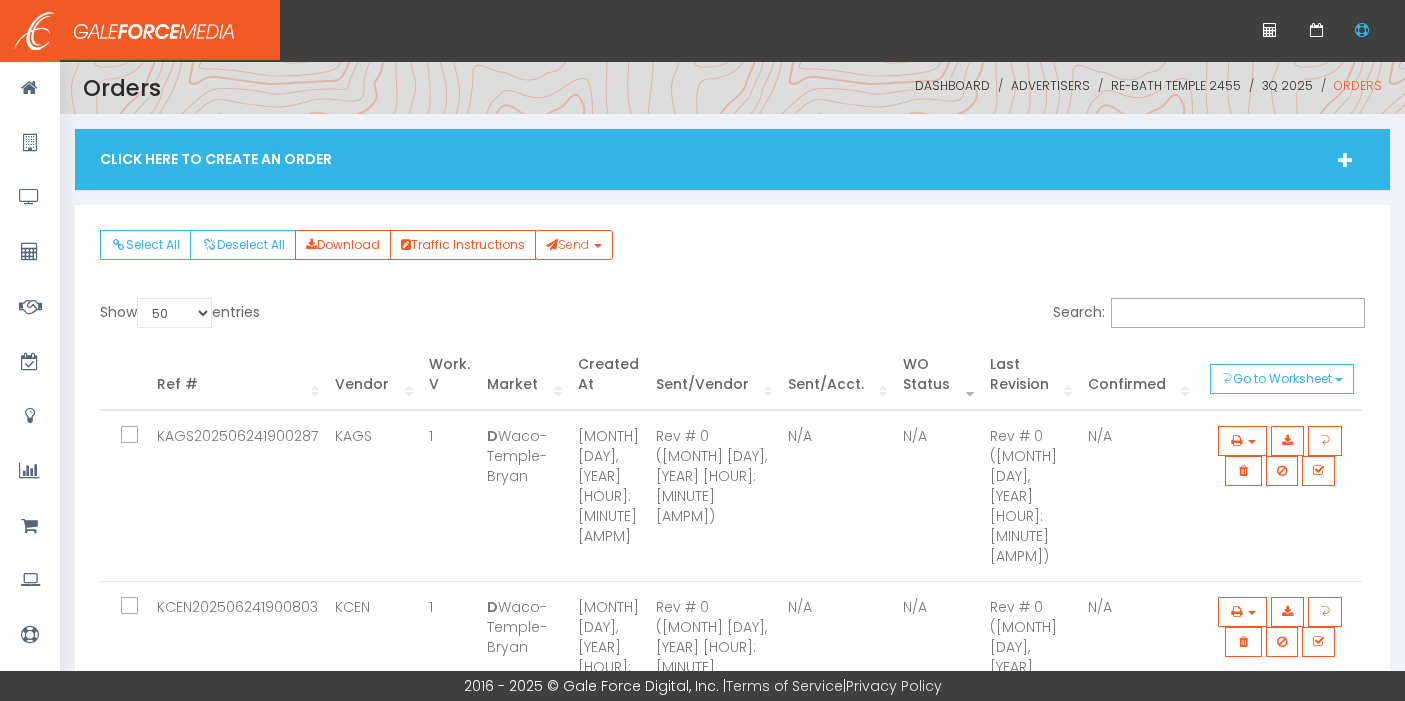 scroll, scrollTop: 0, scrollLeft: 0, axis: both 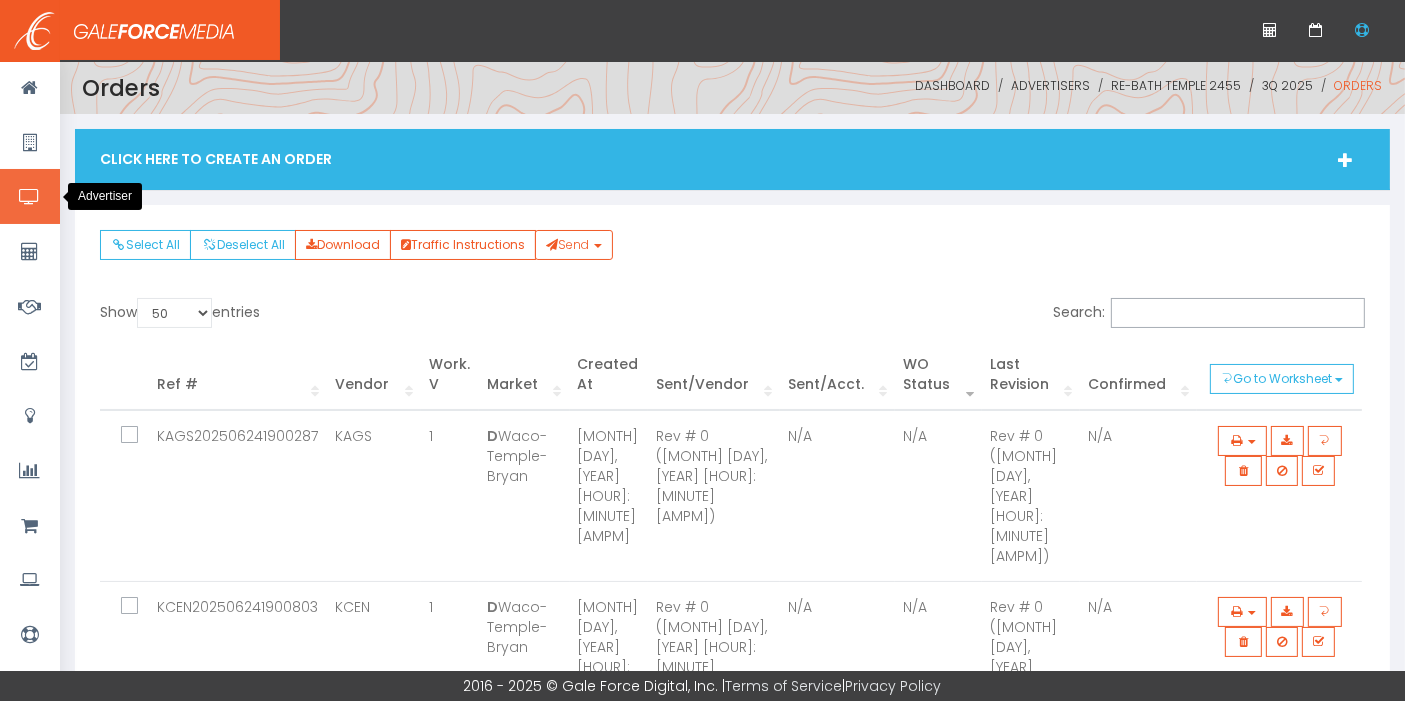 click at bounding box center [29, 197] 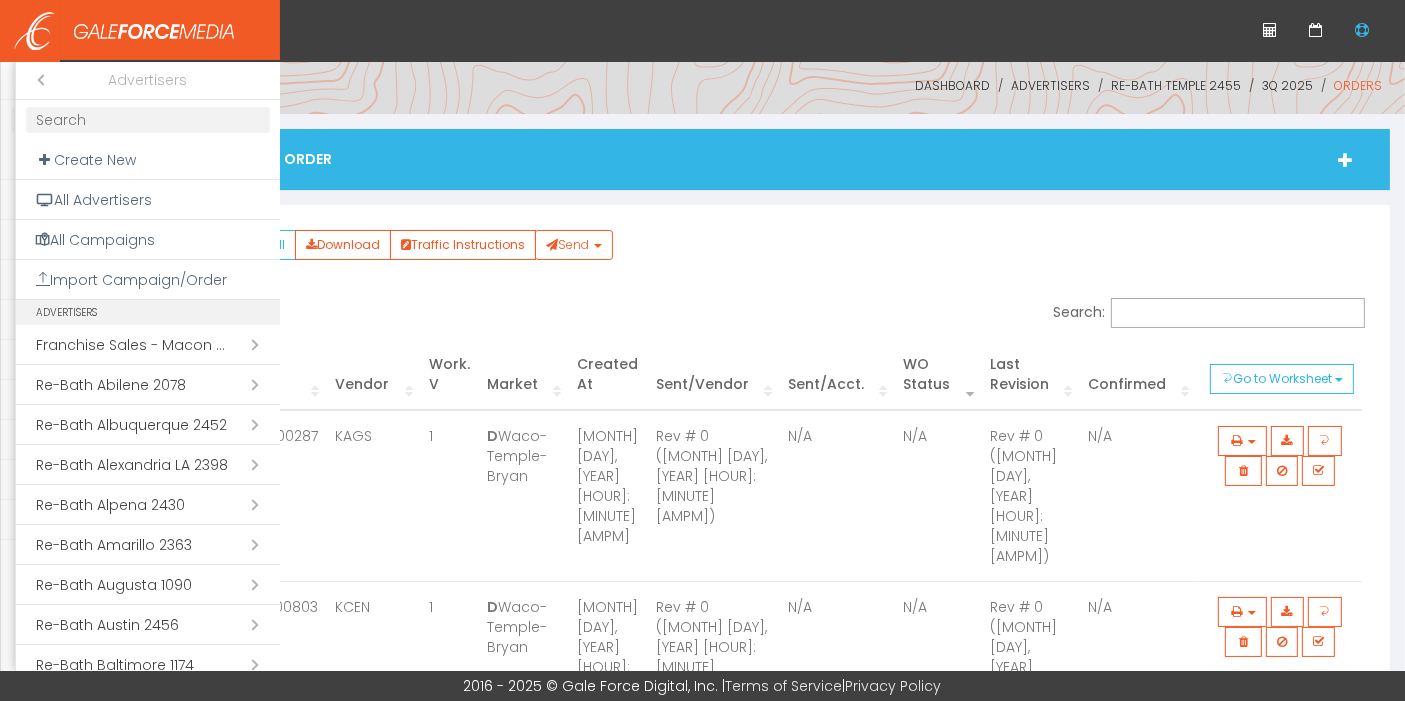 drag, startPoint x: 893, startPoint y: 267, endPoint x: 832, endPoint y: 267, distance: 61 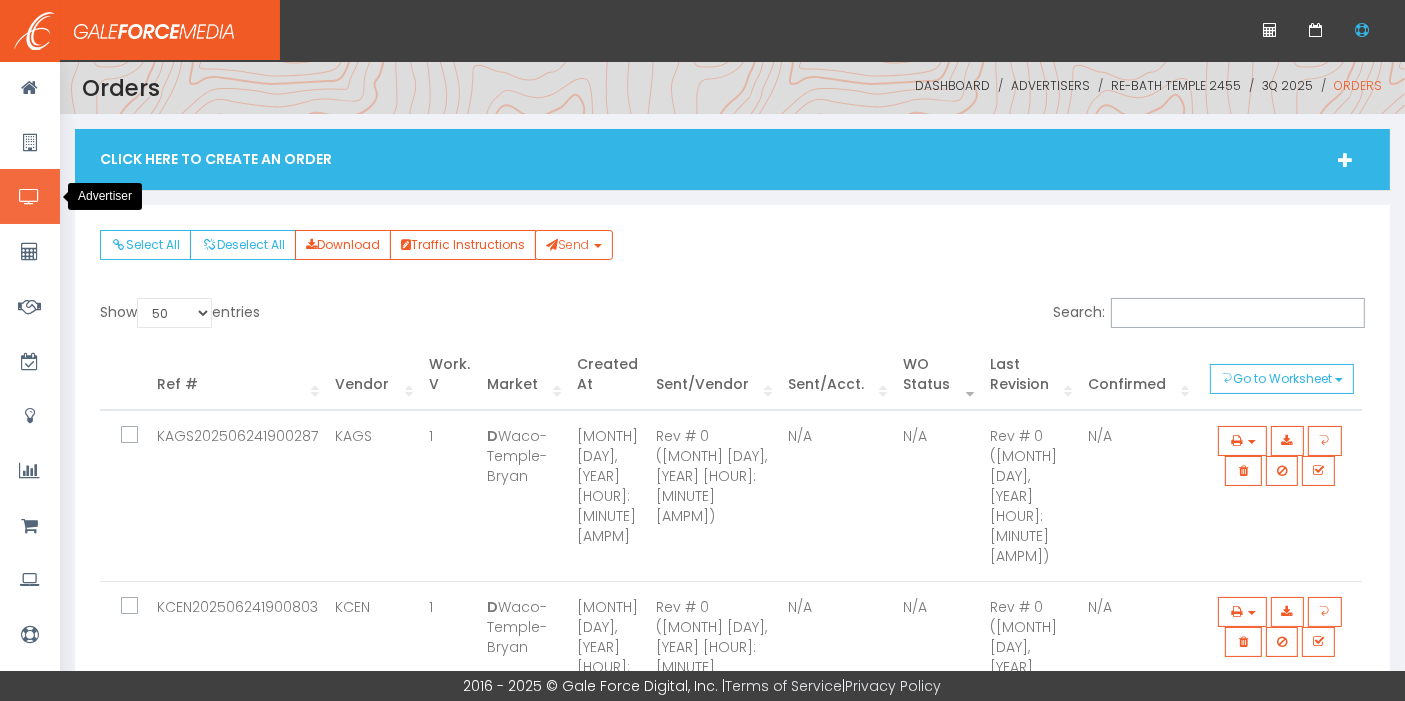 click at bounding box center [30, 196] 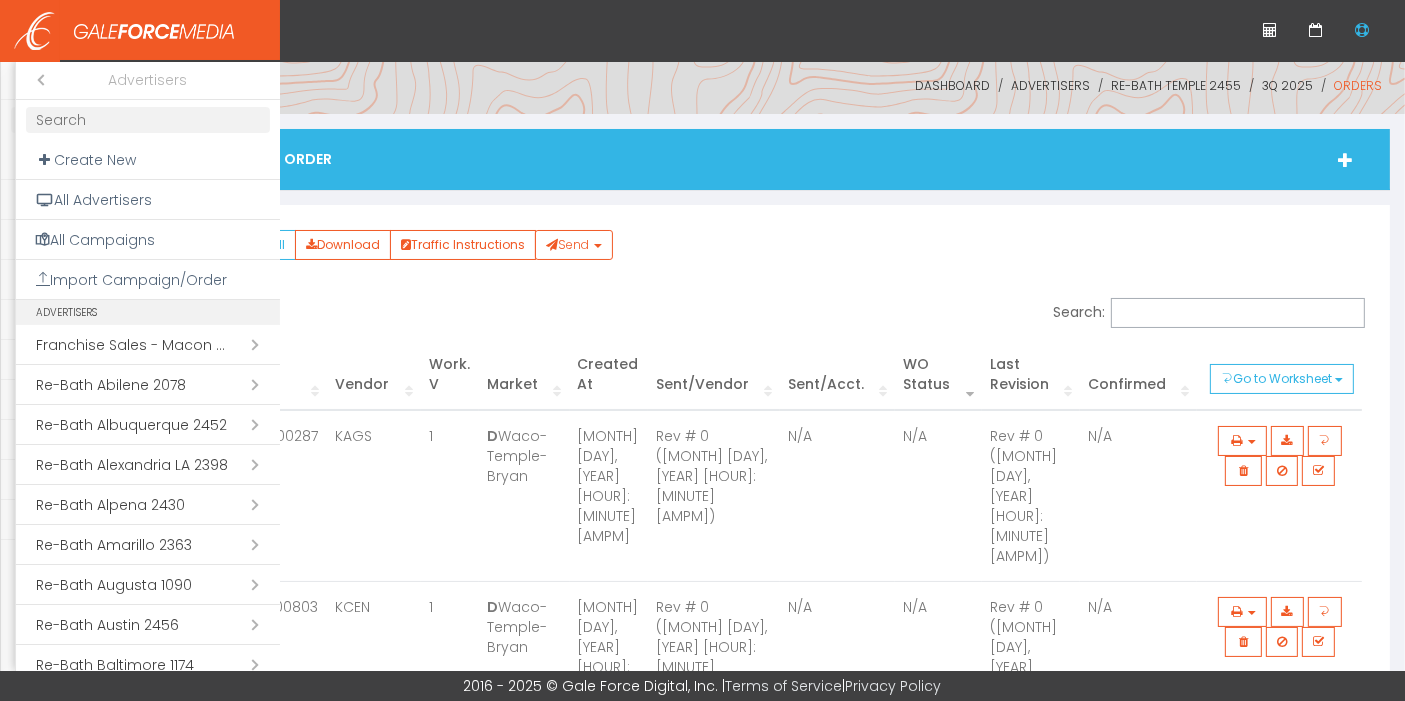 click on "Close submenu ( Advertisers)" at bounding box center [36, 80] 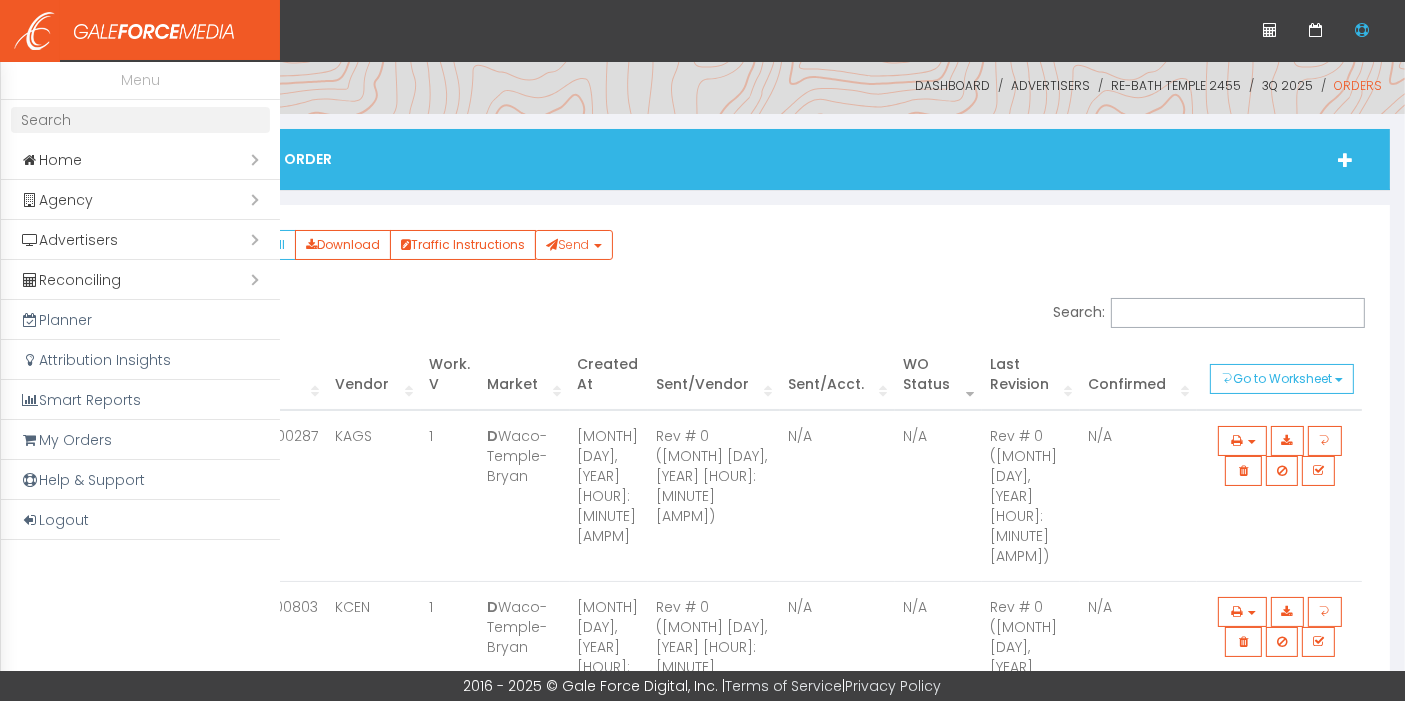 click on "Open submenu ( Agency)" at bounding box center (140, 200) 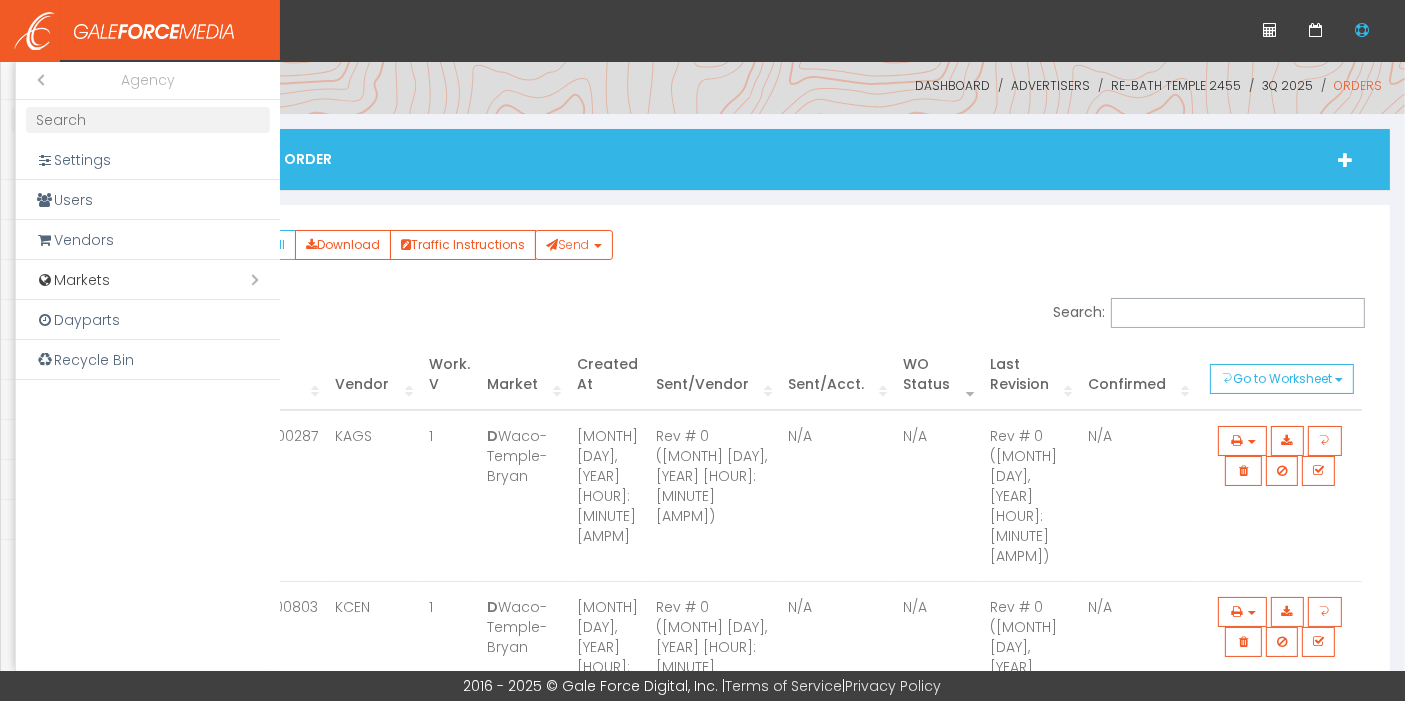 click at bounding box center (702, 350) 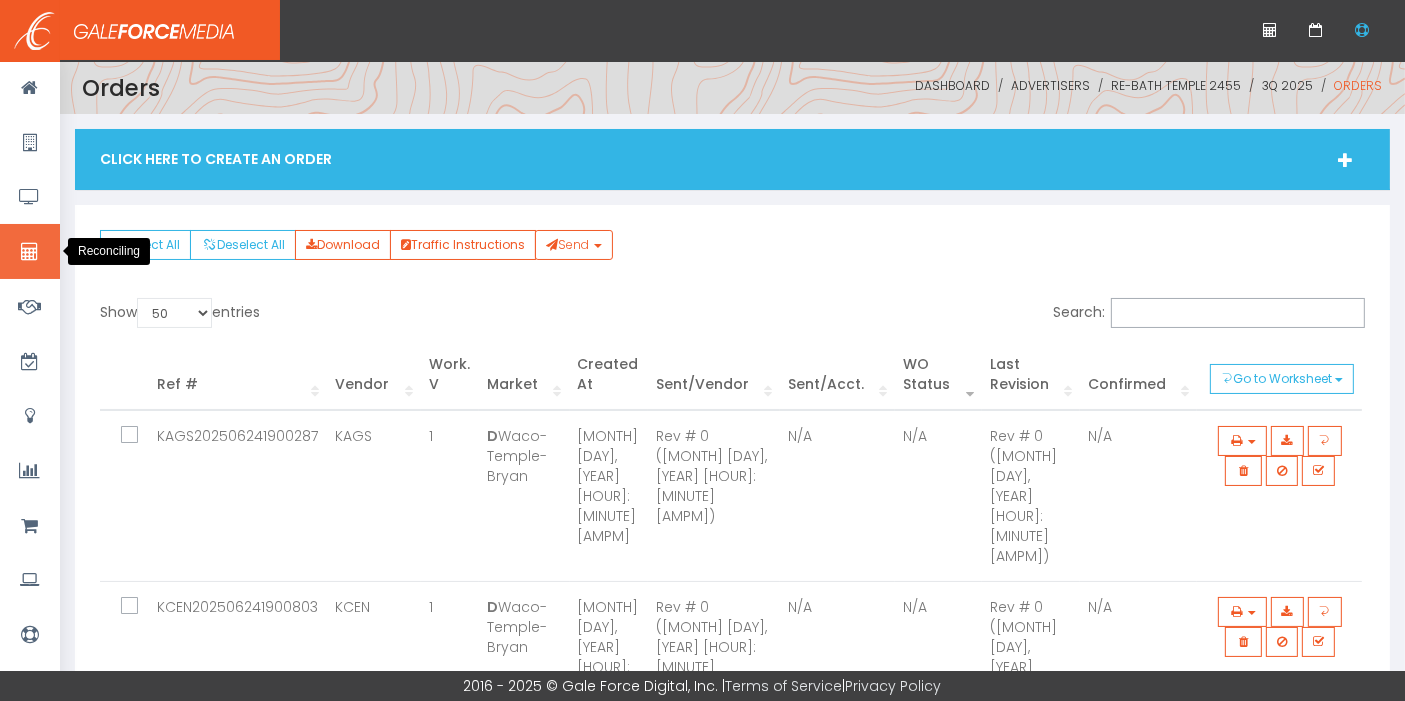 click at bounding box center (30, 251) 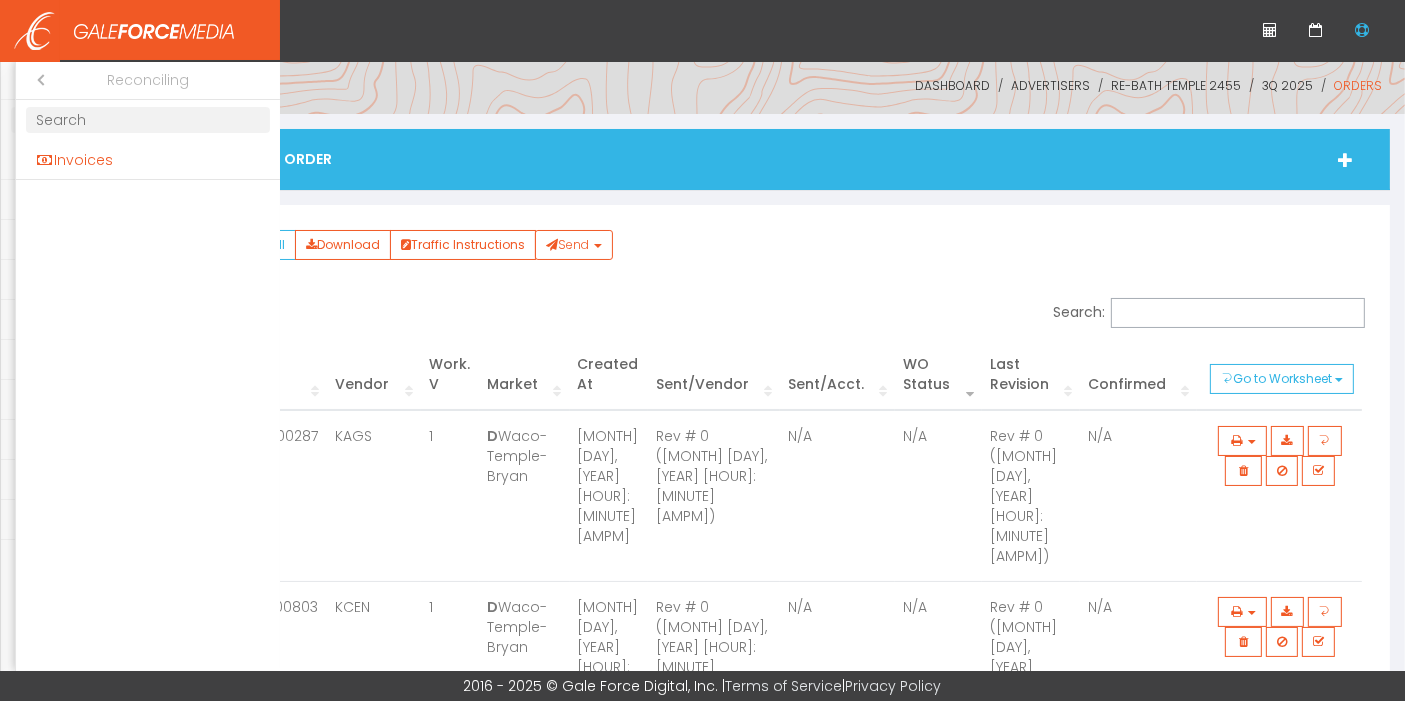 click on "Invoices" at bounding box center (148, 160) 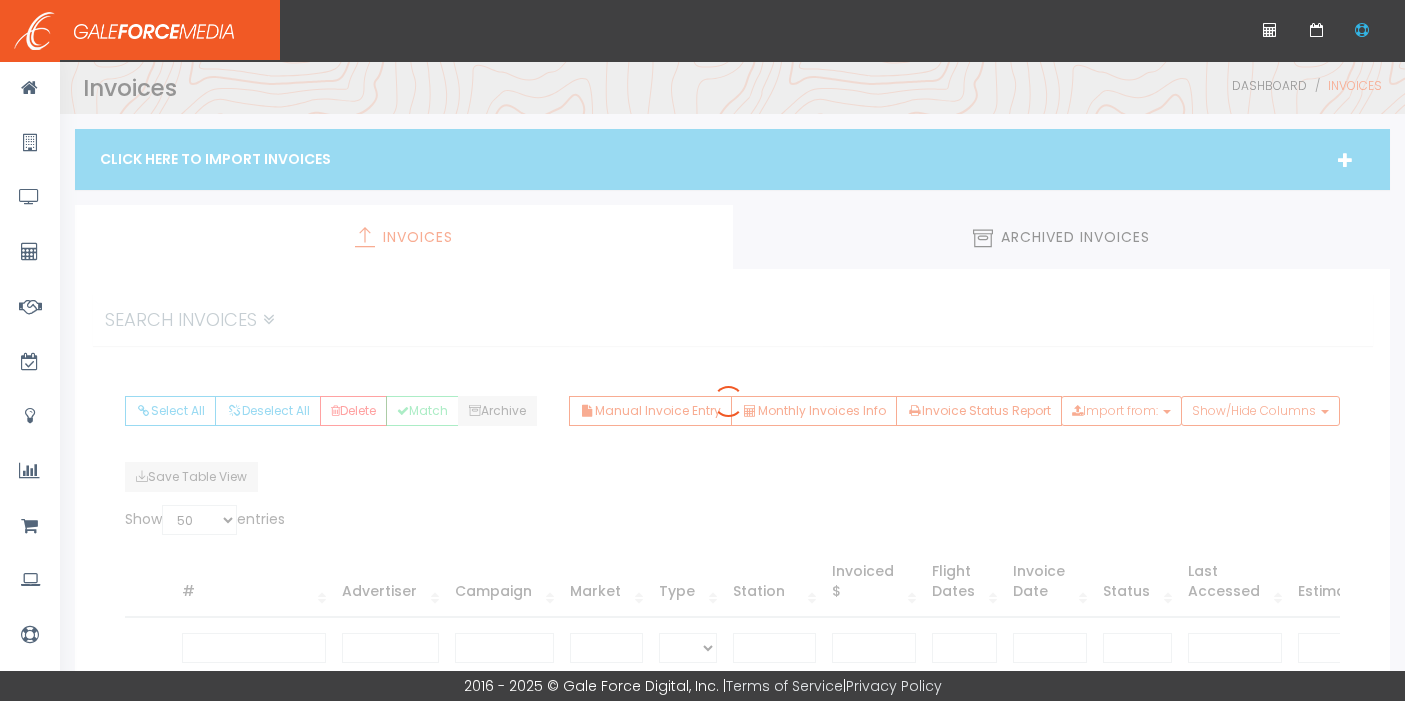 scroll, scrollTop: 0, scrollLeft: 0, axis: both 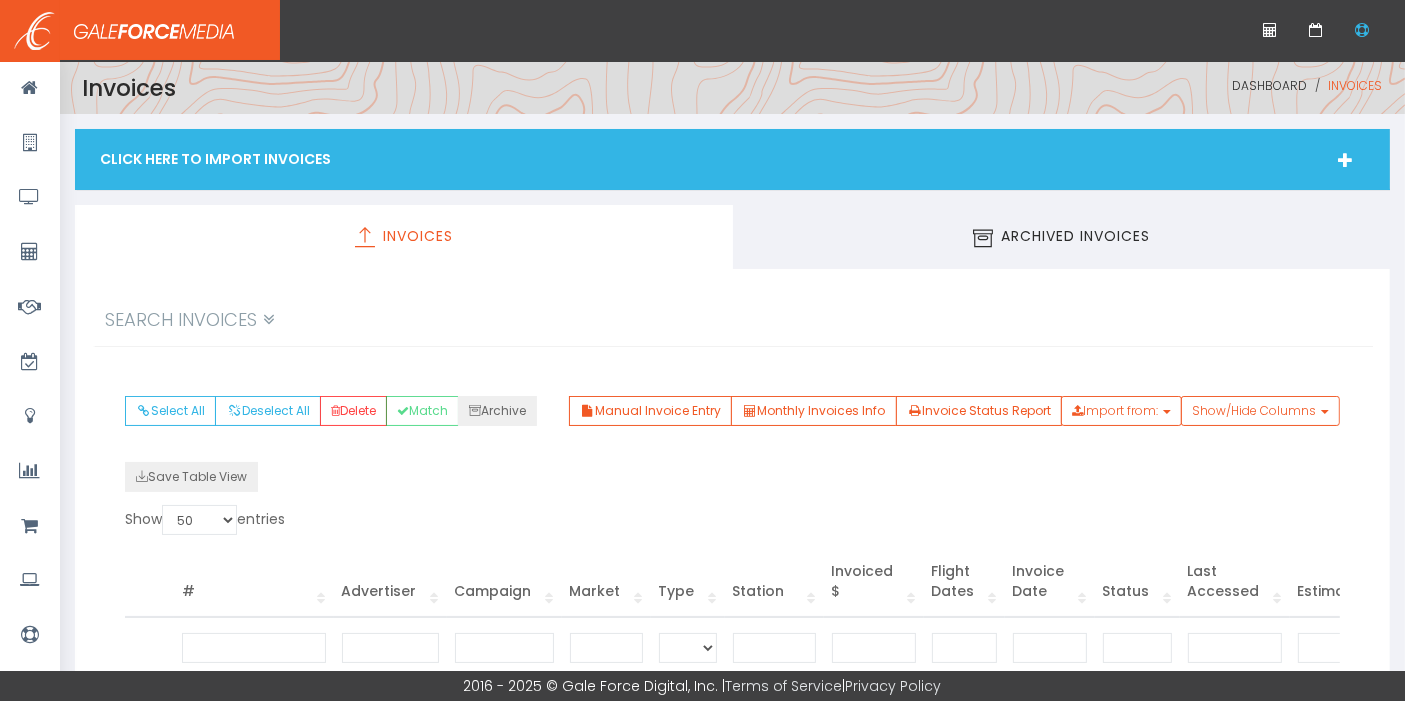 click on "Click Here To Import Invoices" at bounding box center (732, 159) 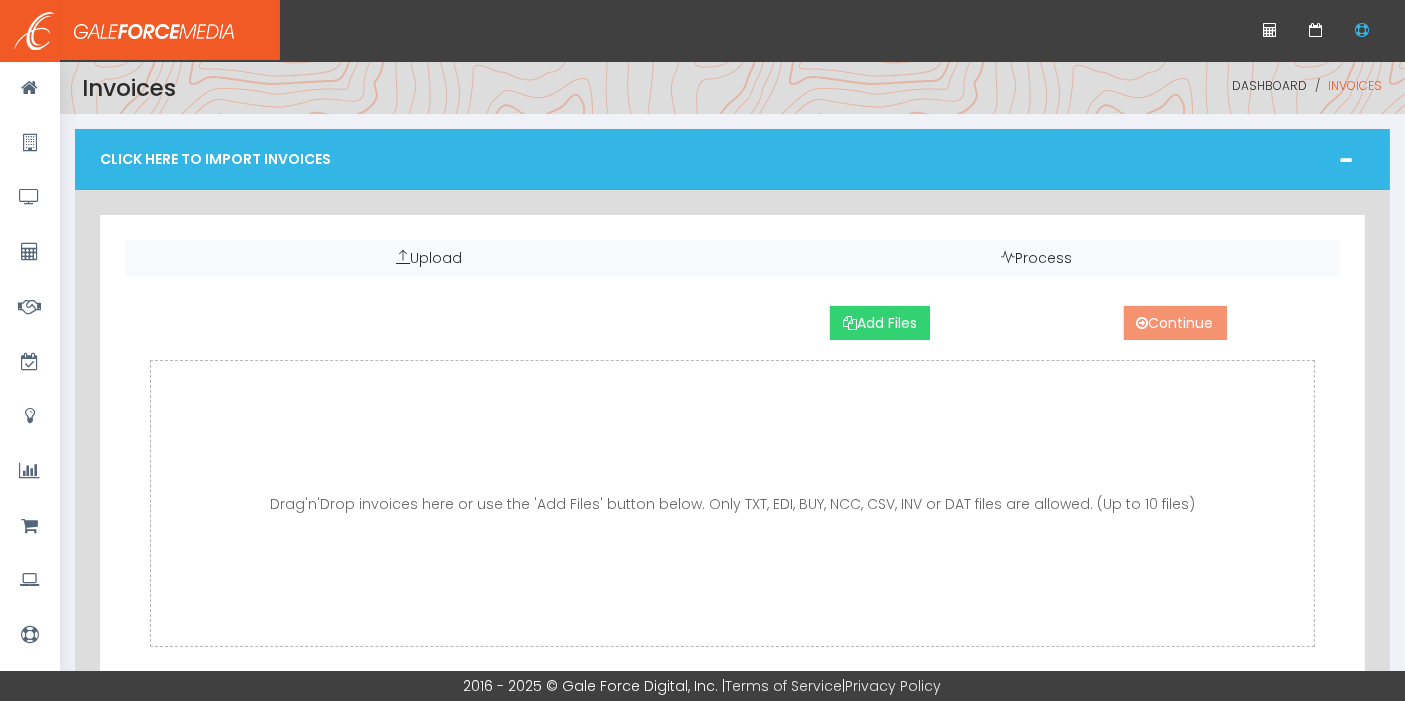 click on "Add Files" at bounding box center [880, 323] 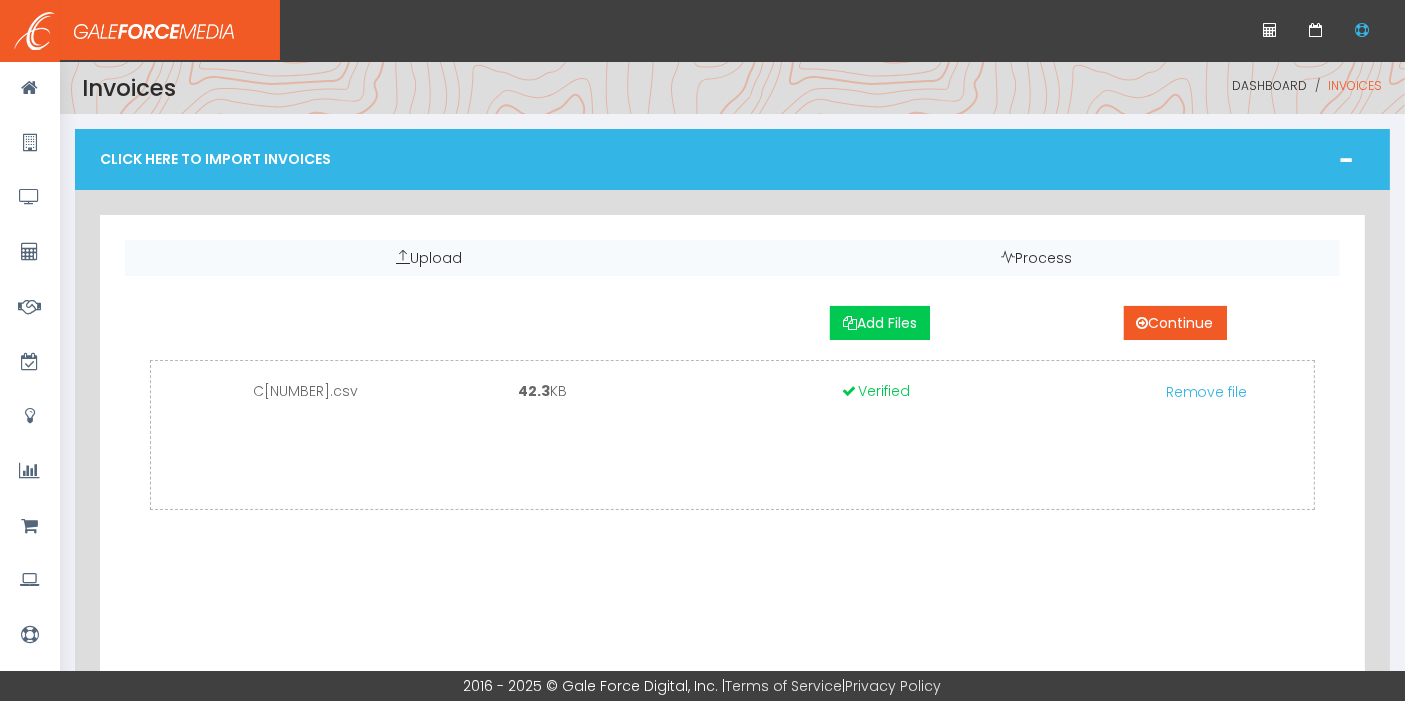click at bounding box center [733, 350] 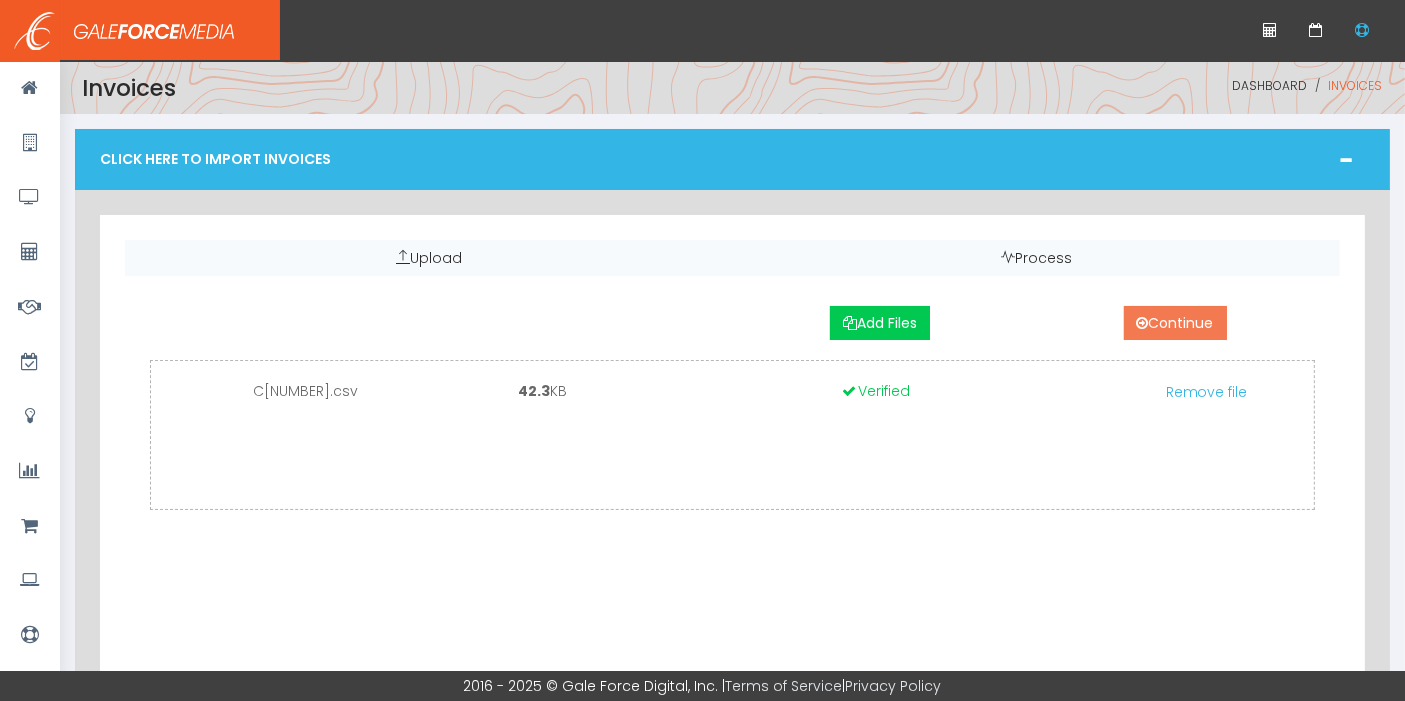 click on "Continue" at bounding box center [1175, 323] 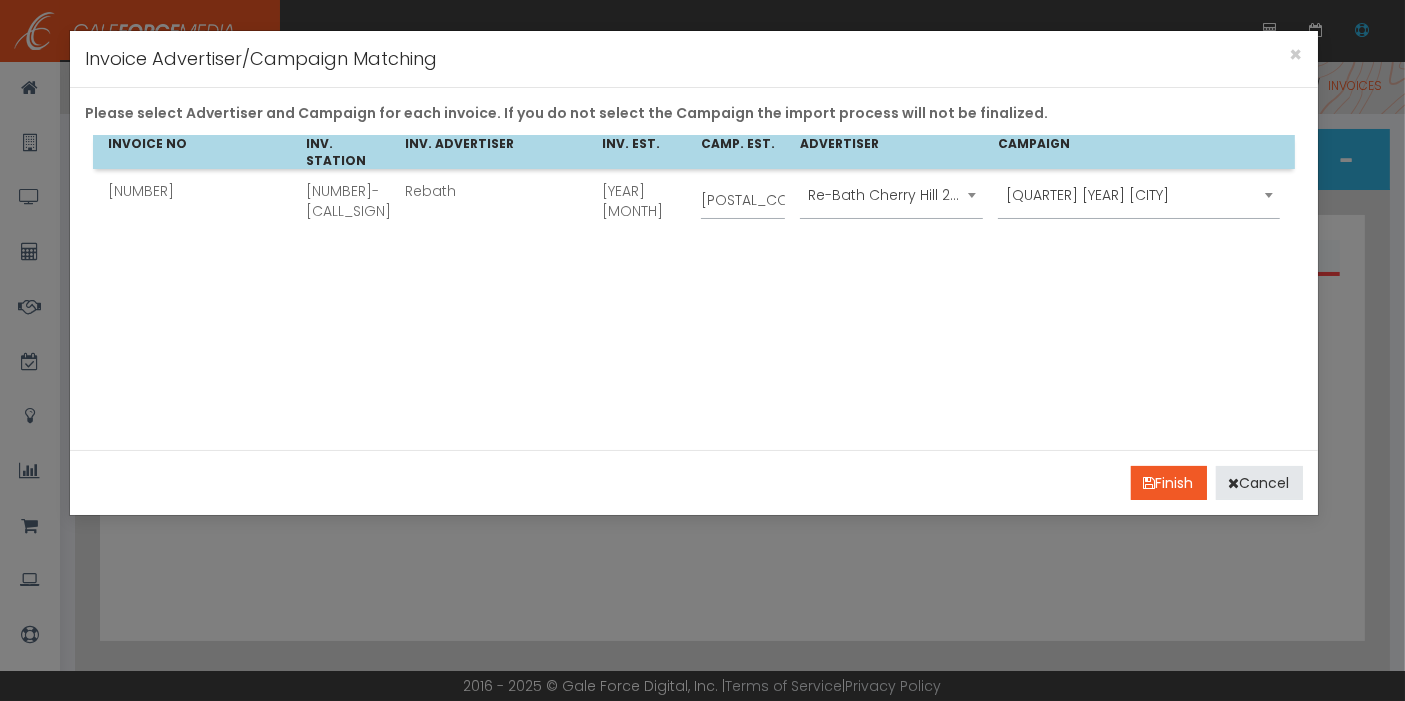 click on "Re-Bath Cherry Hill 2134" at bounding box center (891, 195) 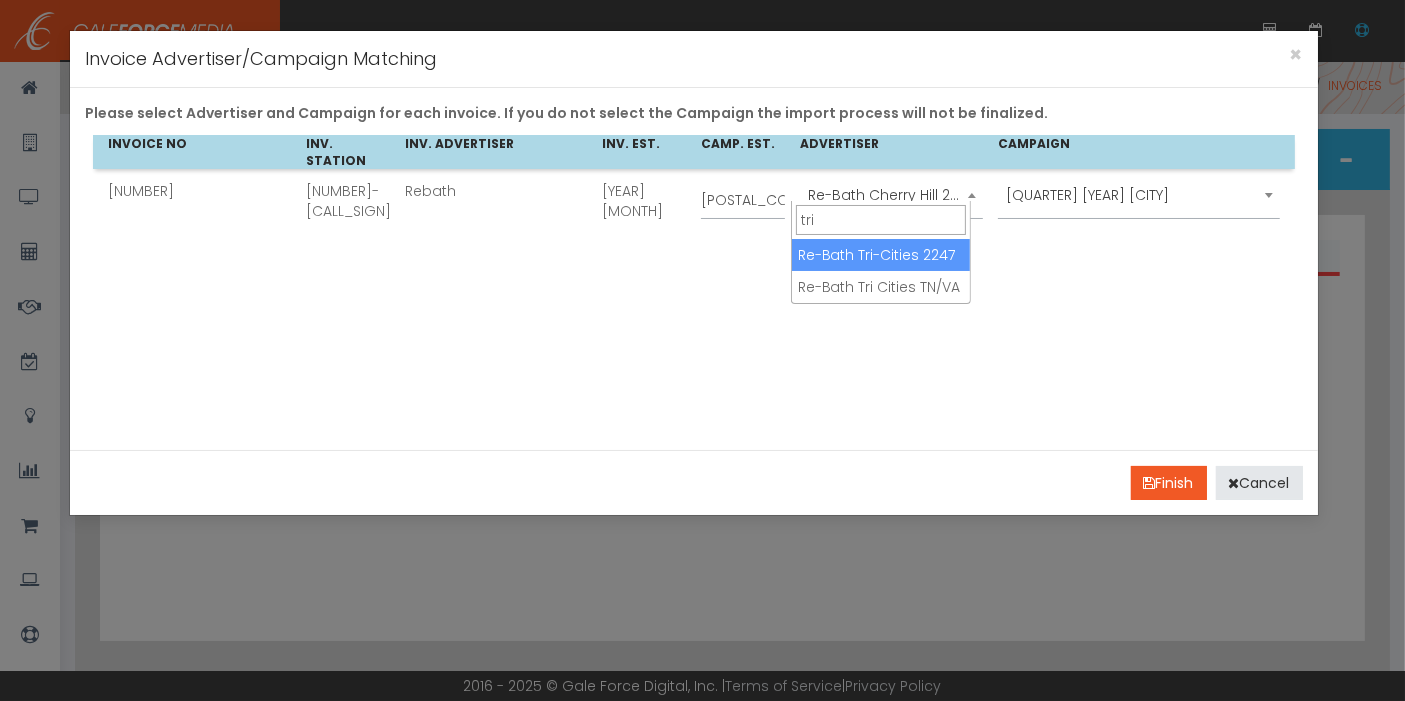 type on "tri" 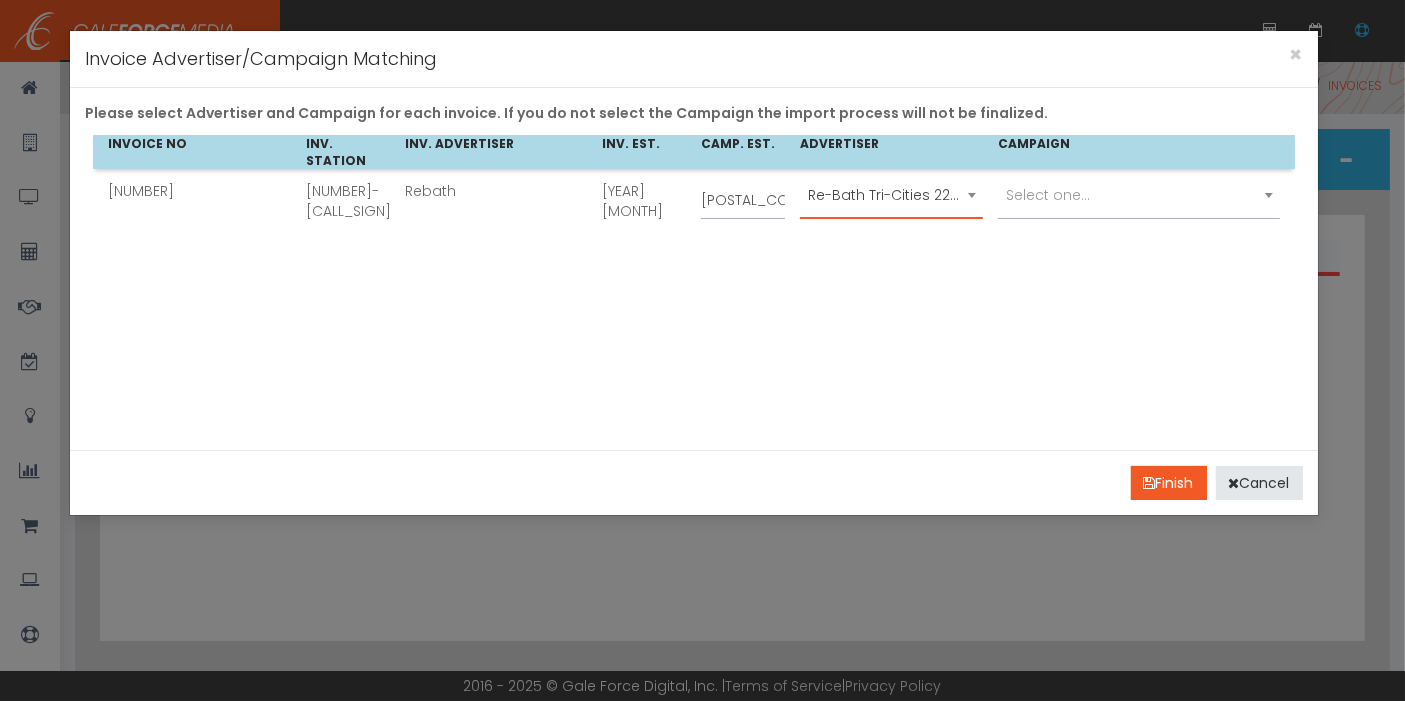 click on "Select one..." at bounding box center (1139, 195) 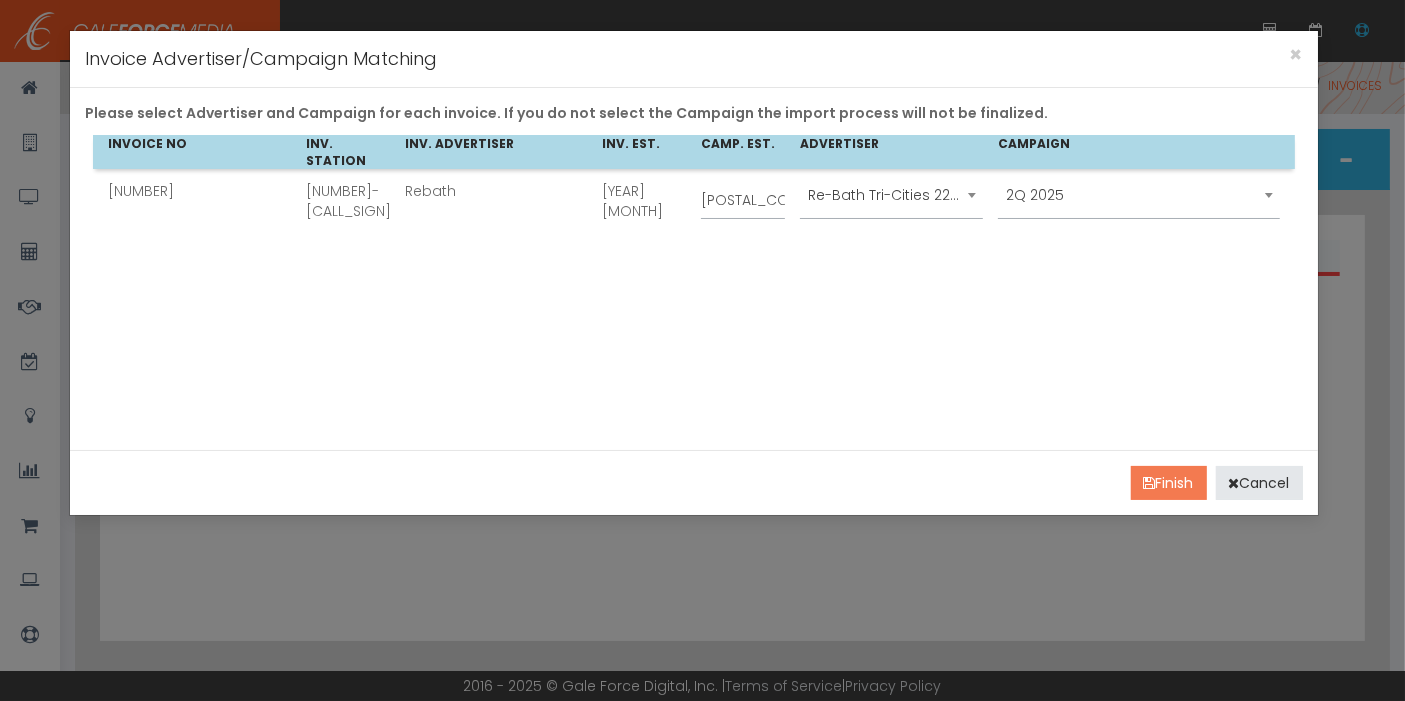 click on "Finish" at bounding box center (1169, 483) 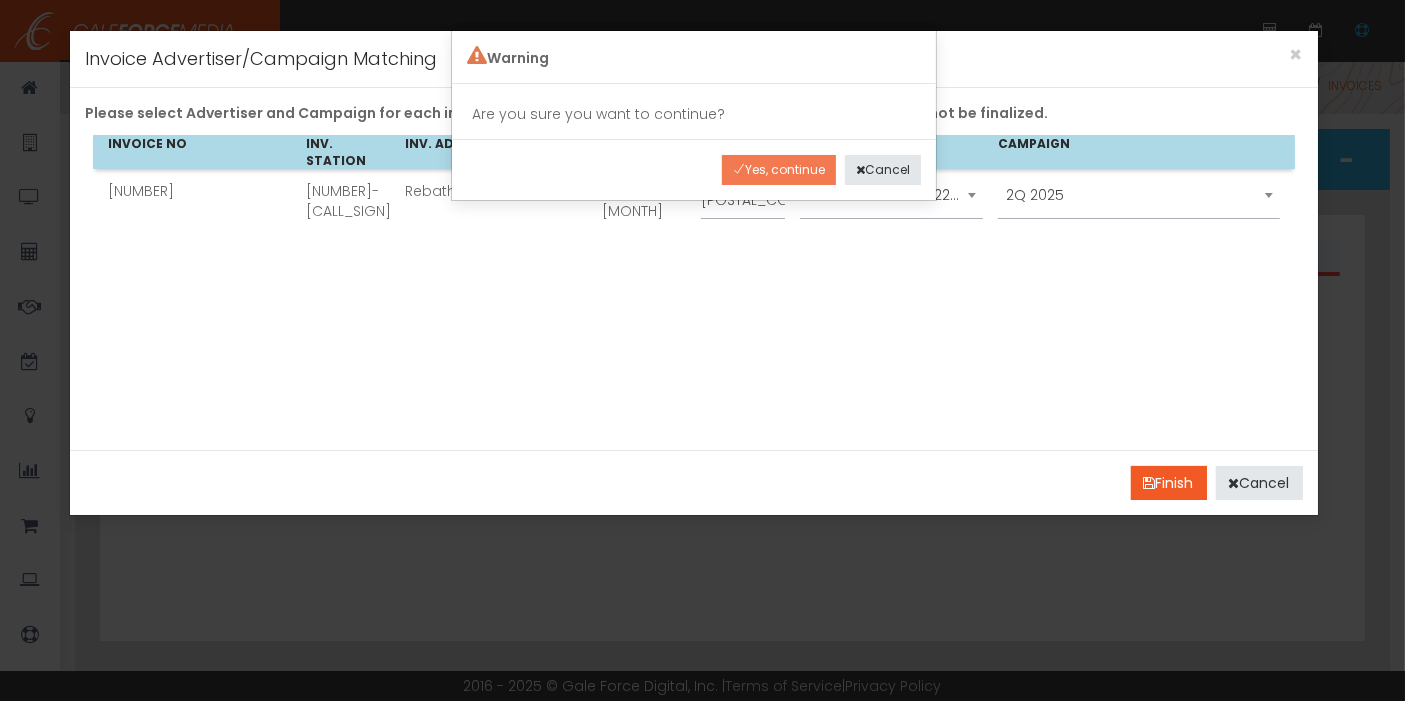 click on "Yes, continue" at bounding box center [779, 170] 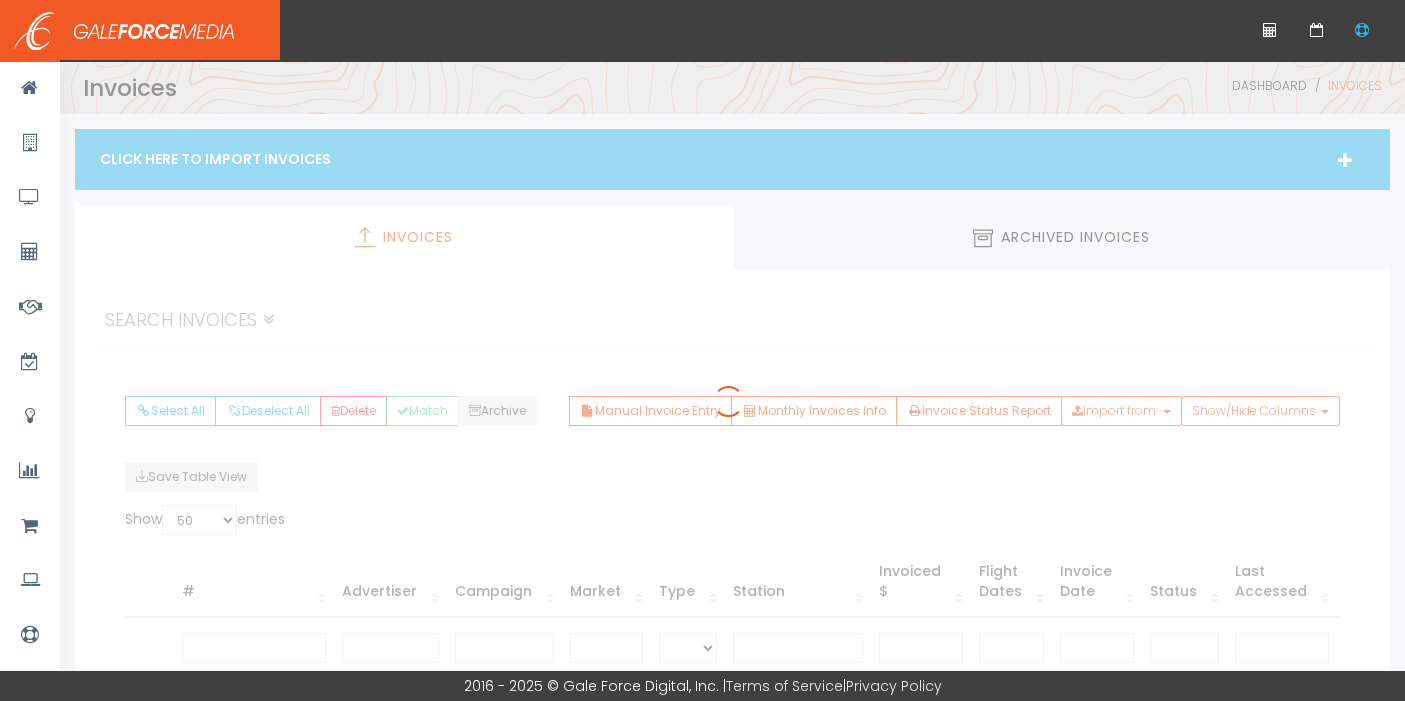 scroll, scrollTop: 0, scrollLeft: 0, axis: both 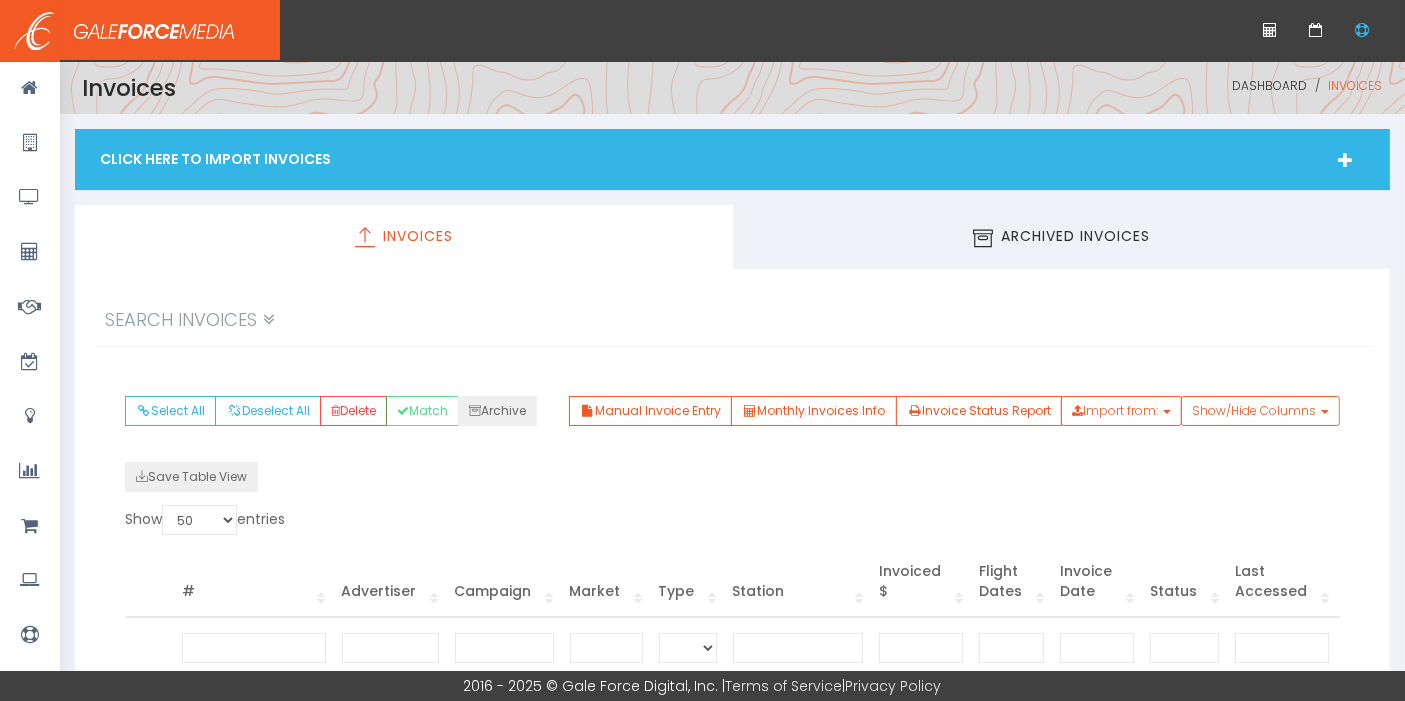 click on "Click Here To Import Invoices" at bounding box center (732, 159) 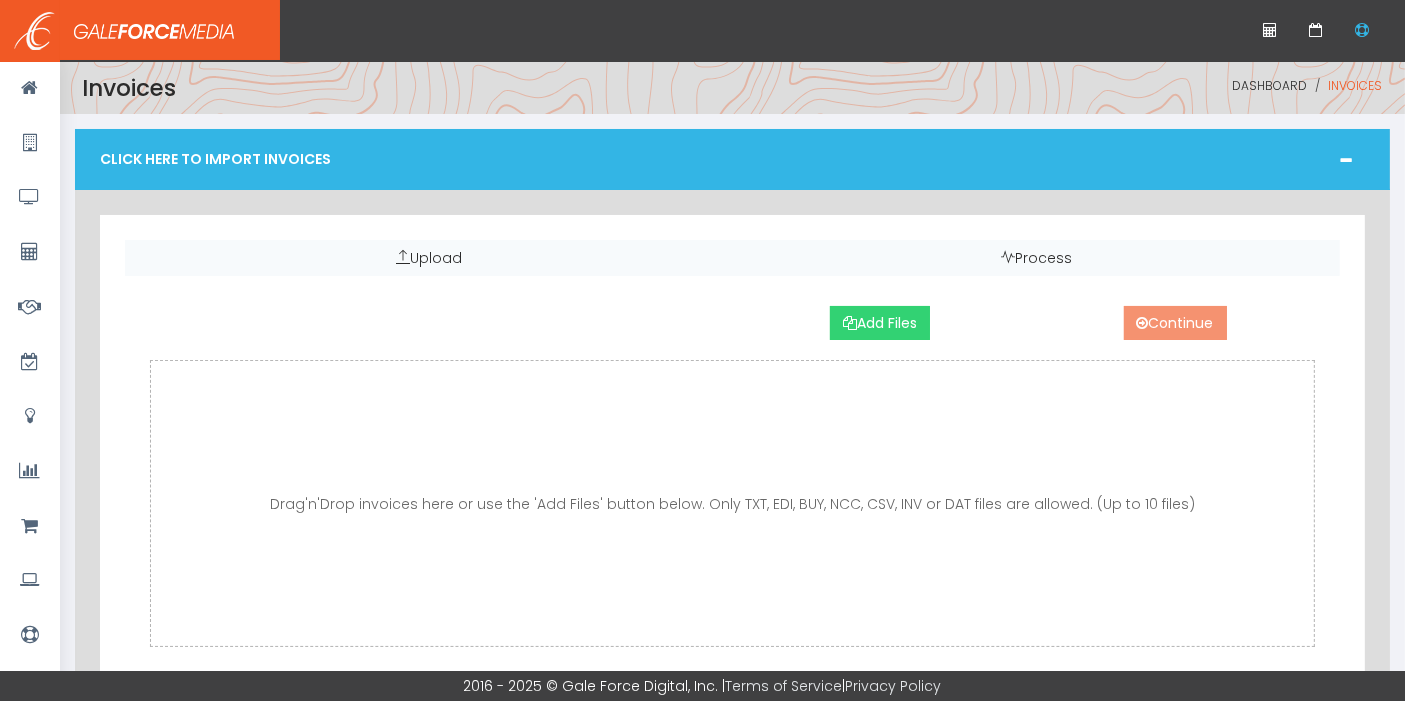click on "Add Files" at bounding box center (880, 323) 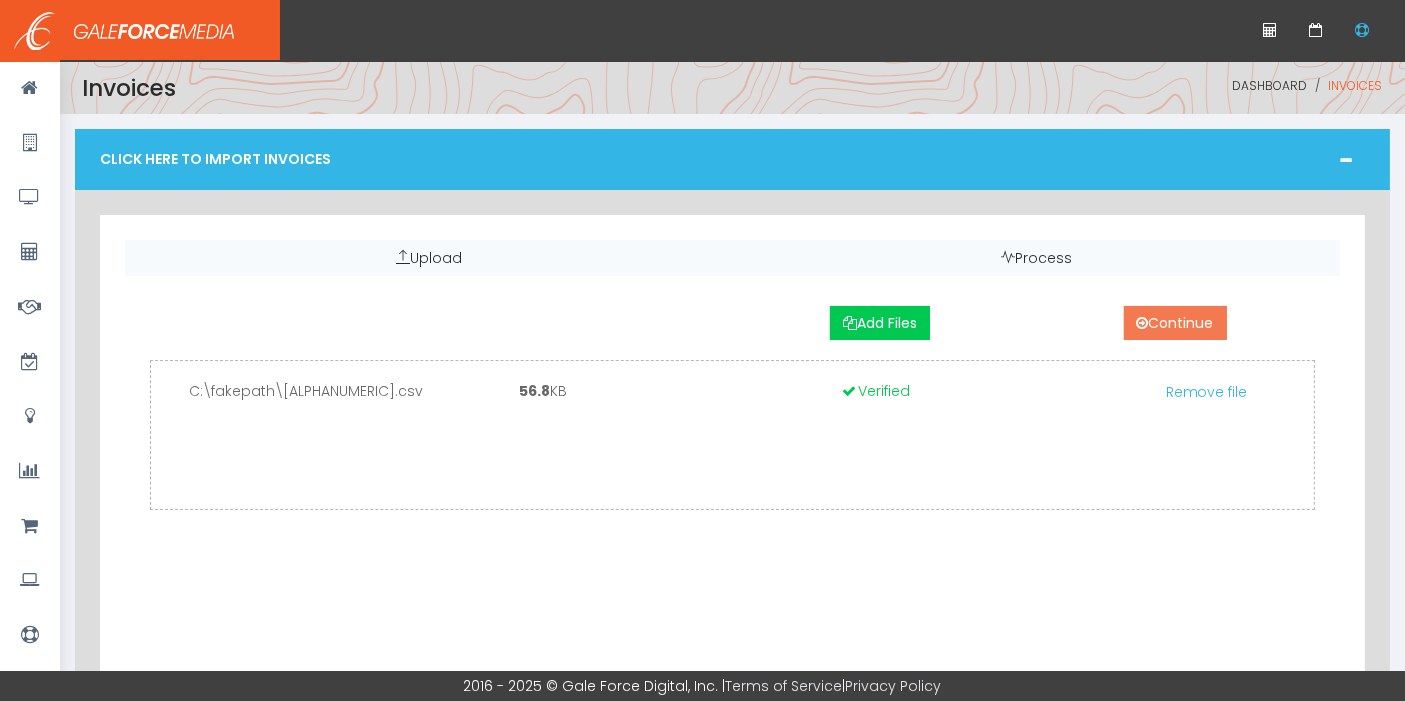 click on "Continue" at bounding box center [1175, 323] 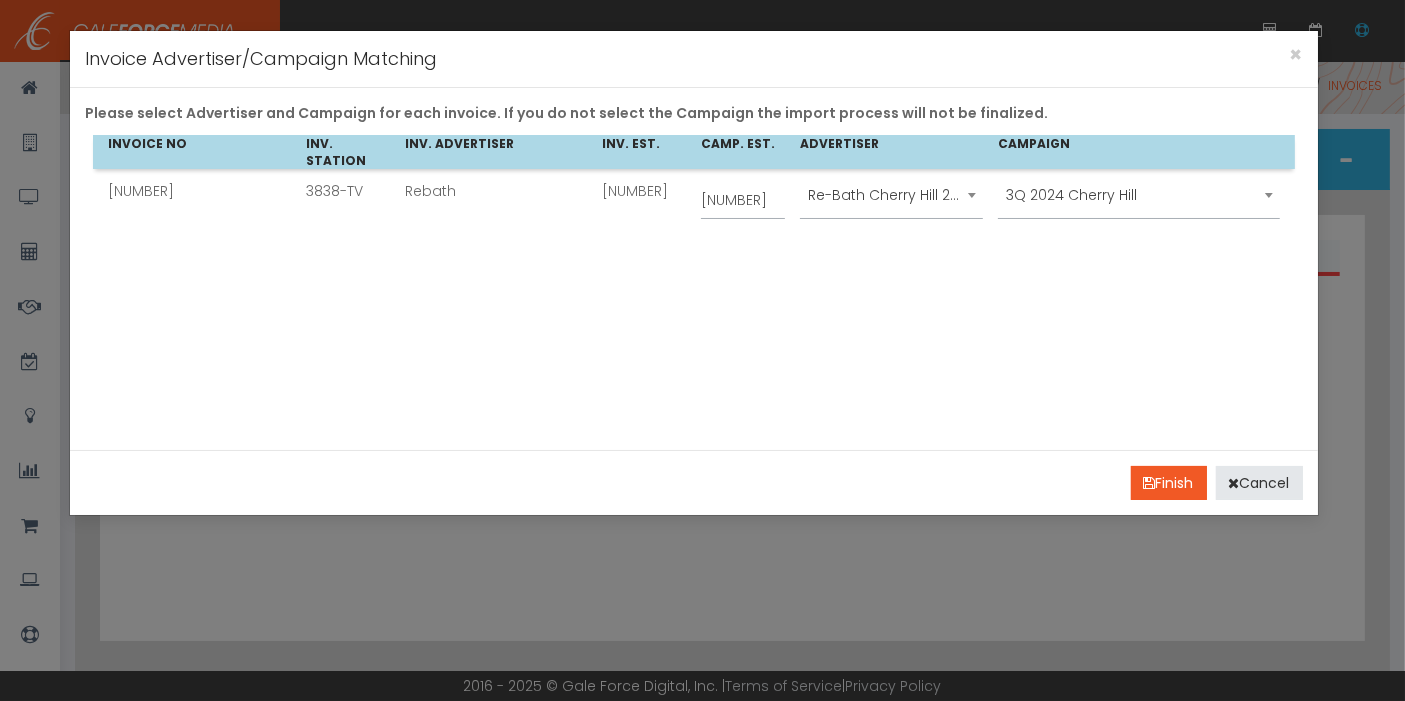 click at bounding box center (972, 195) 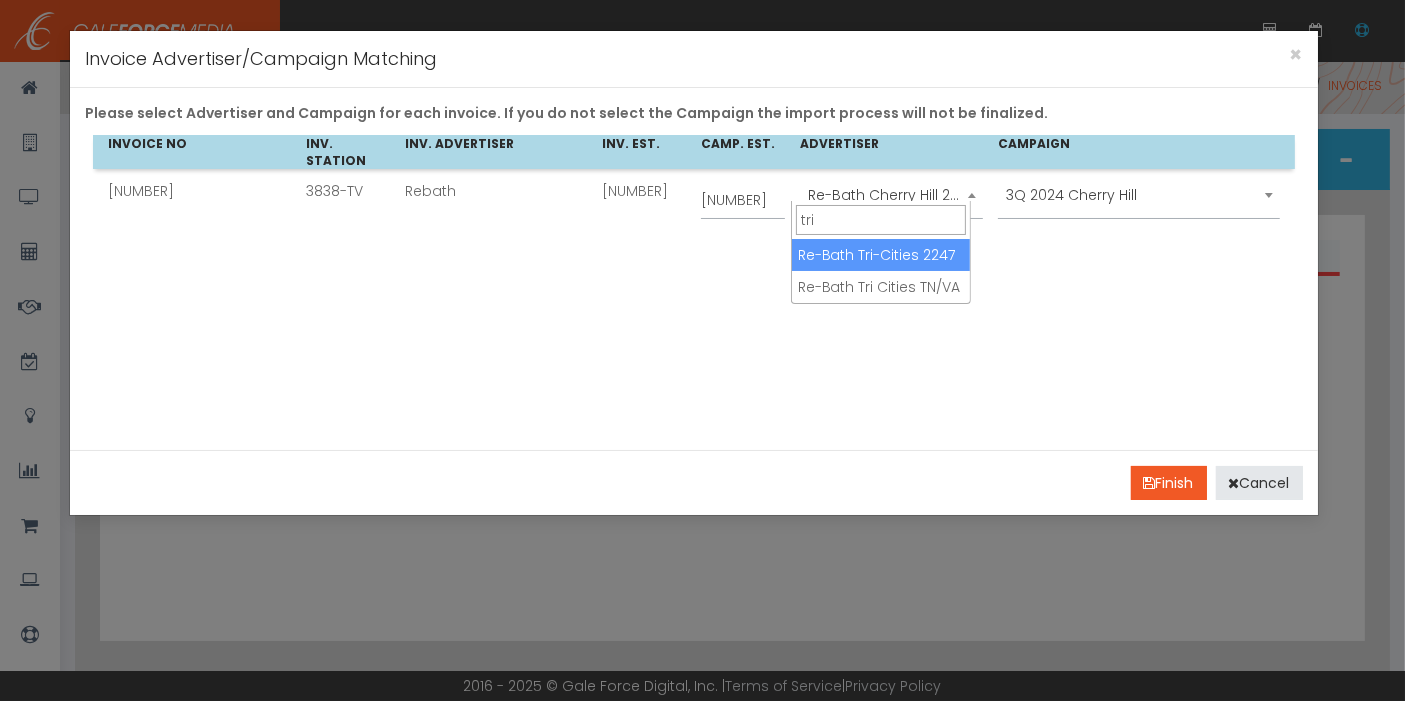 type on "tri" 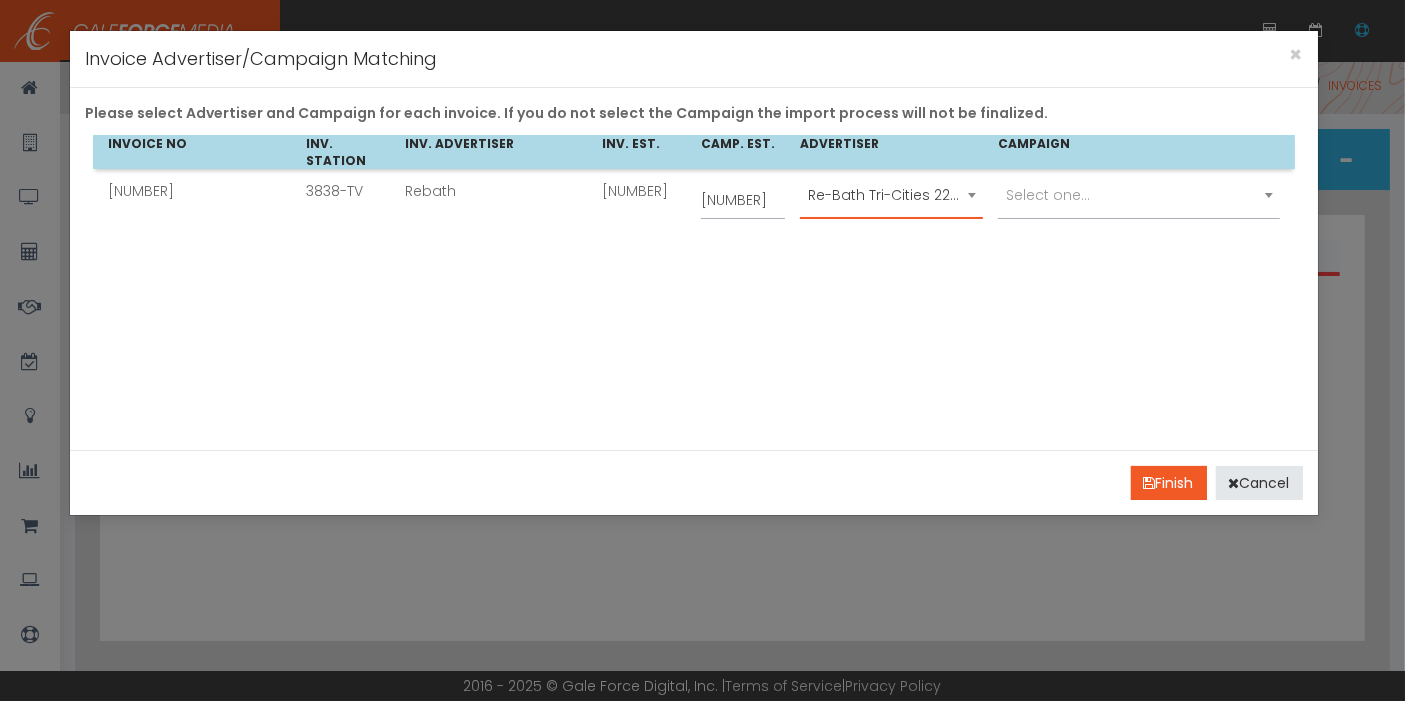 click on "Select one..." at bounding box center [1048, 195] 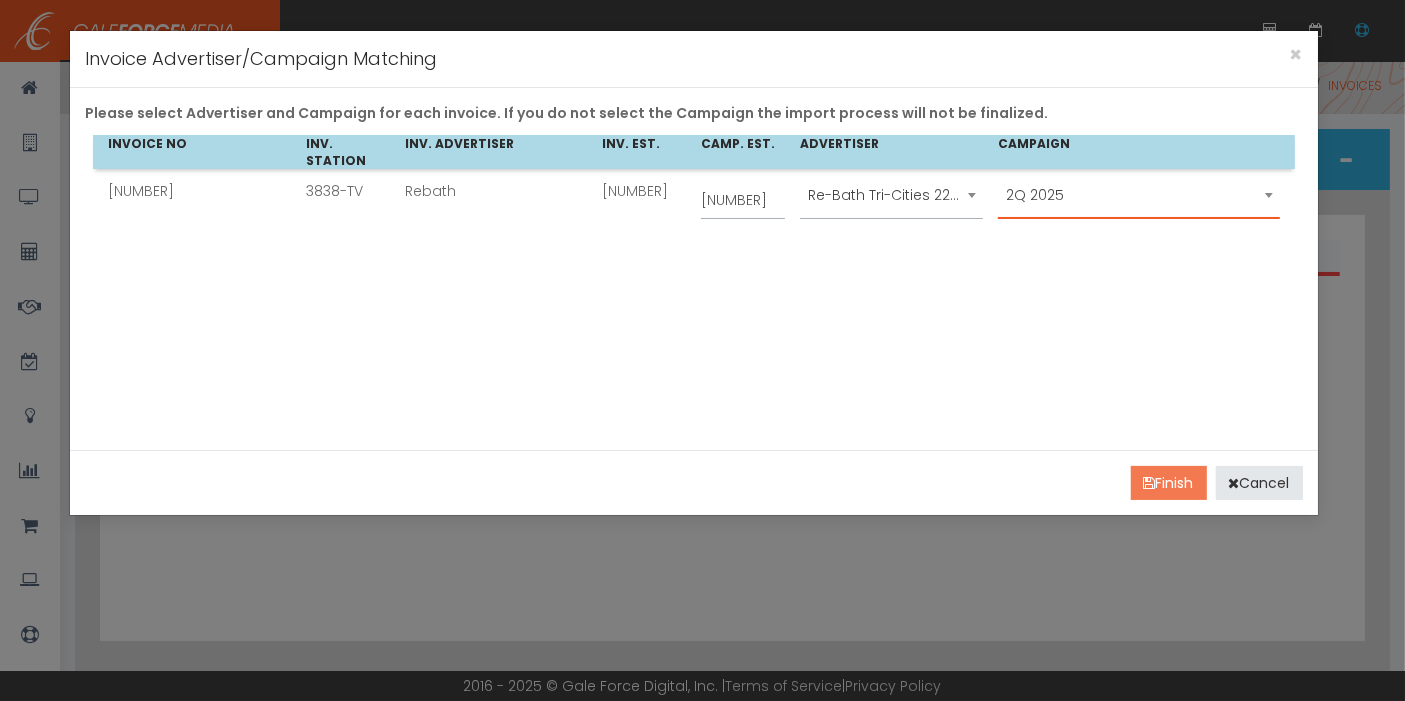 click at bounding box center [1150, 483] 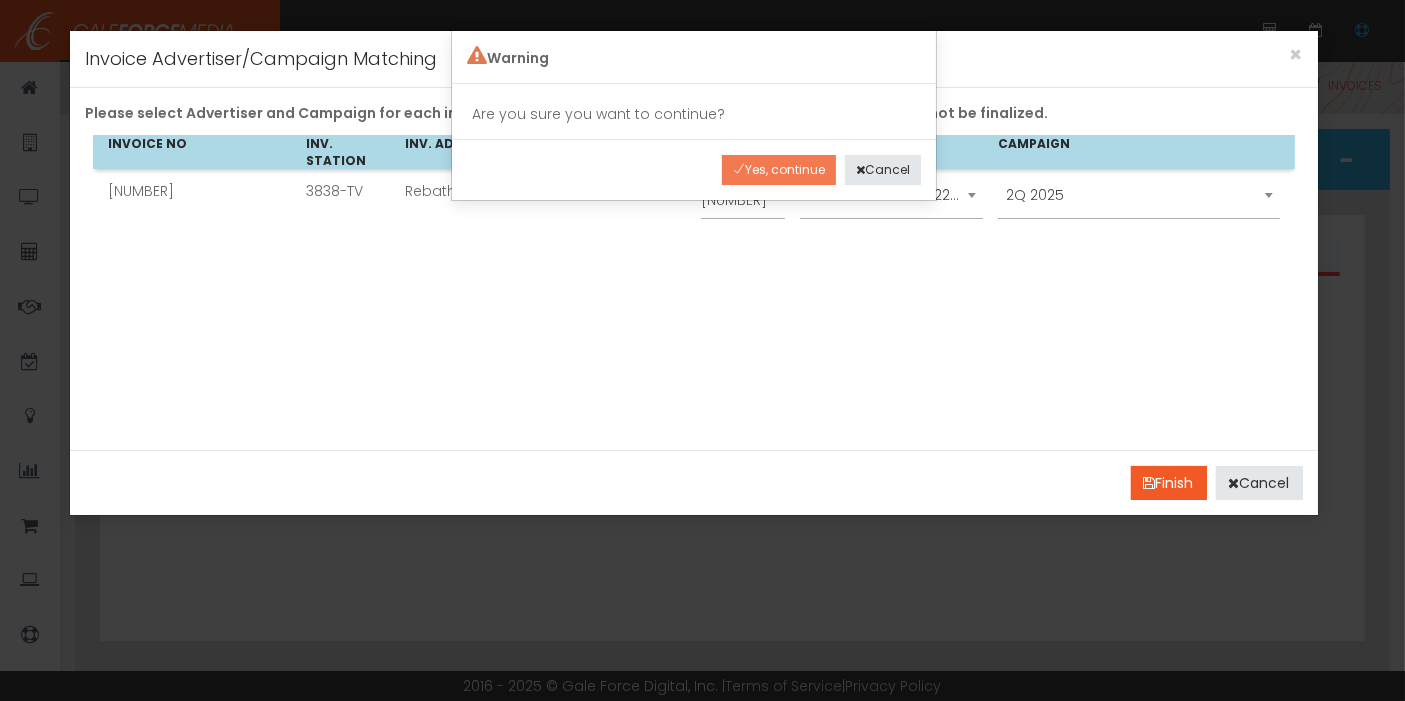 click on "Yes, continue" at bounding box center [779, 170] 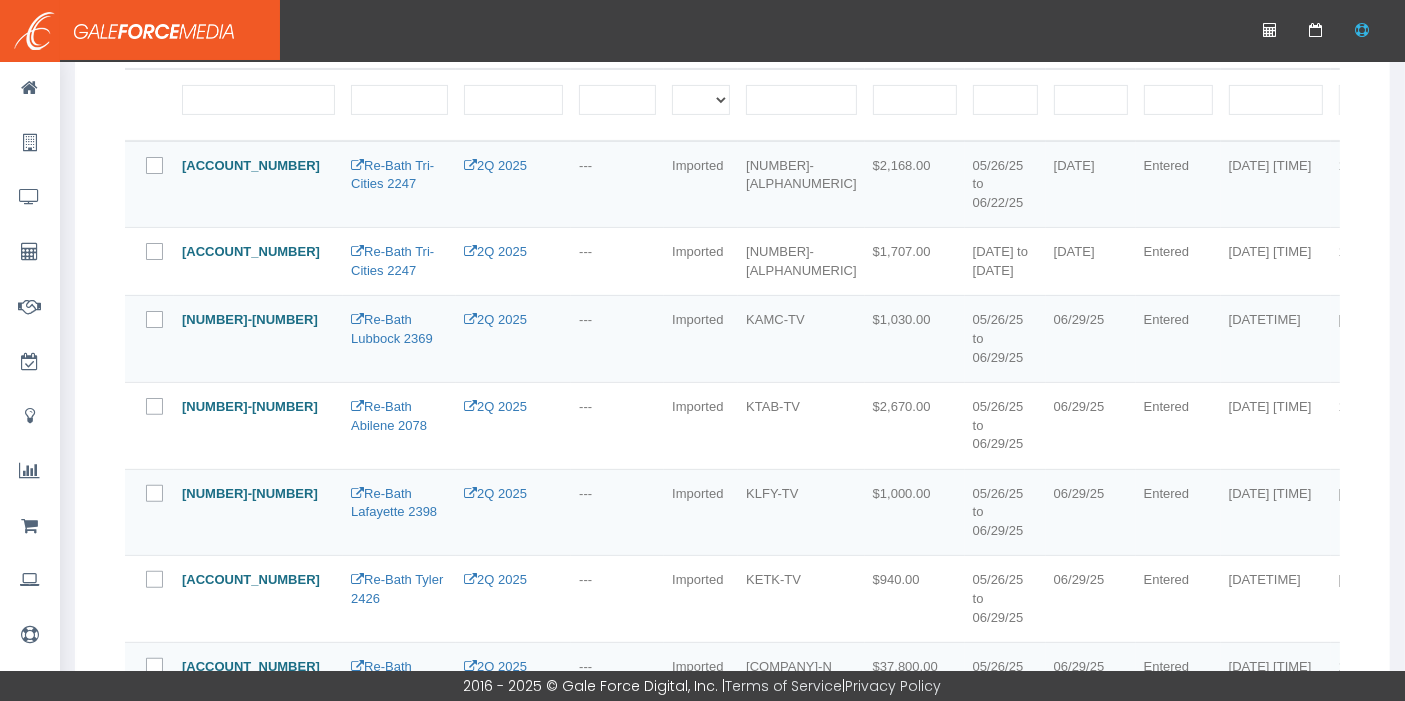 scroll, scrollTop: 0, scrollLeft: 0, axis: both 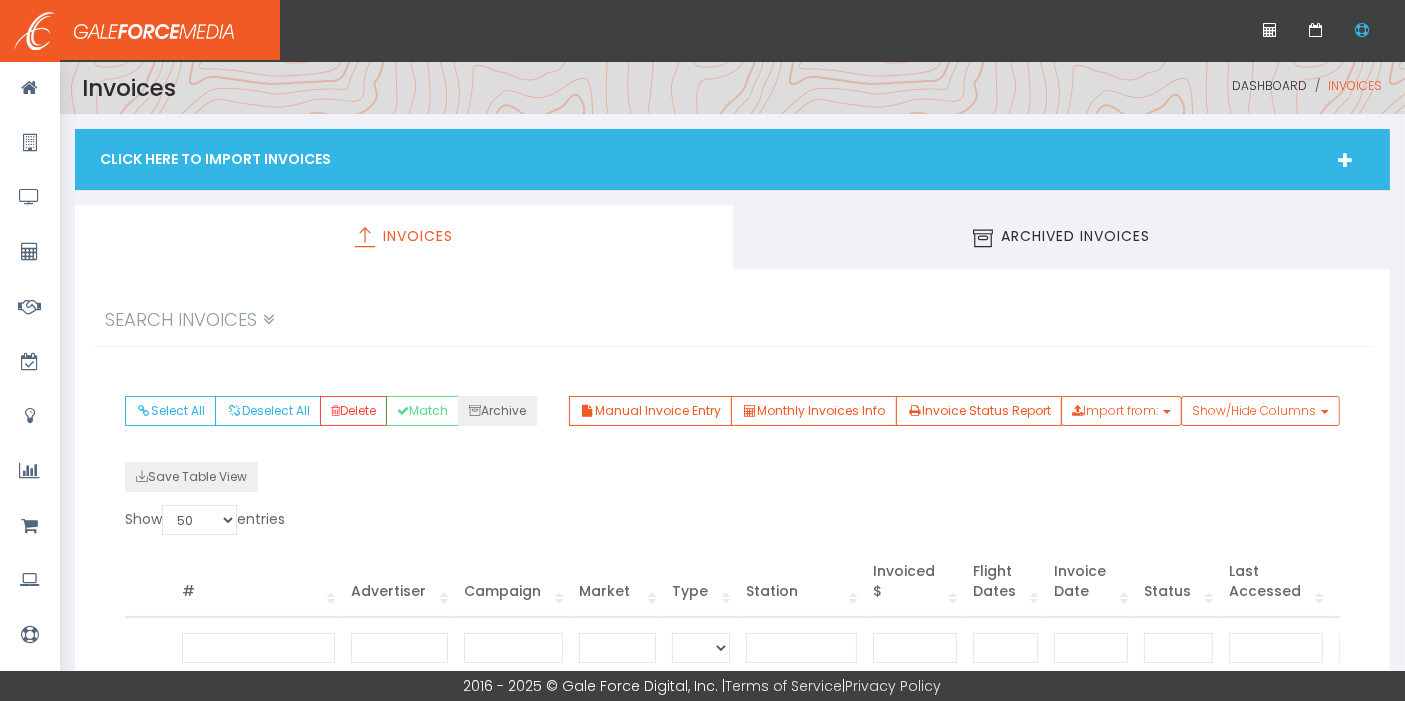 click on "Click Here To Import Invoices" at bounding box center [732, 159] 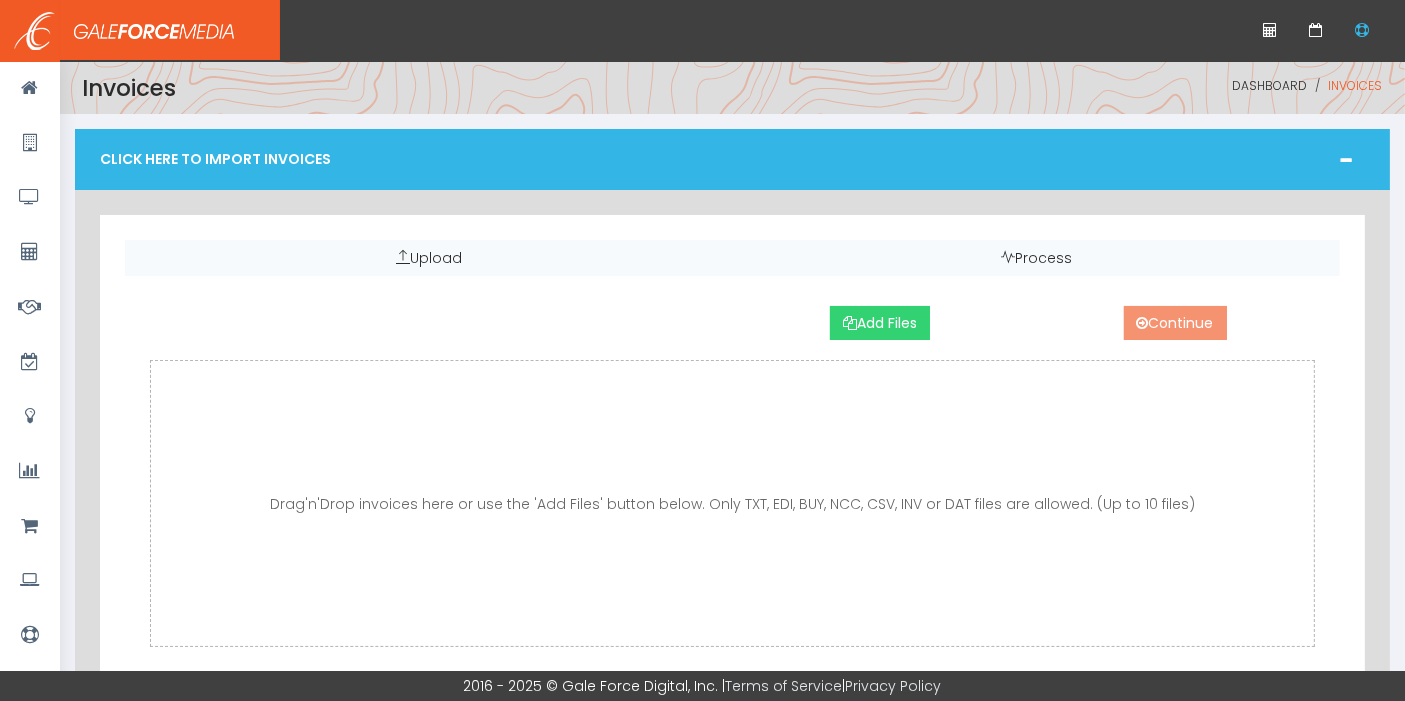 click on "Add Files" at bounding box center [880, 323] 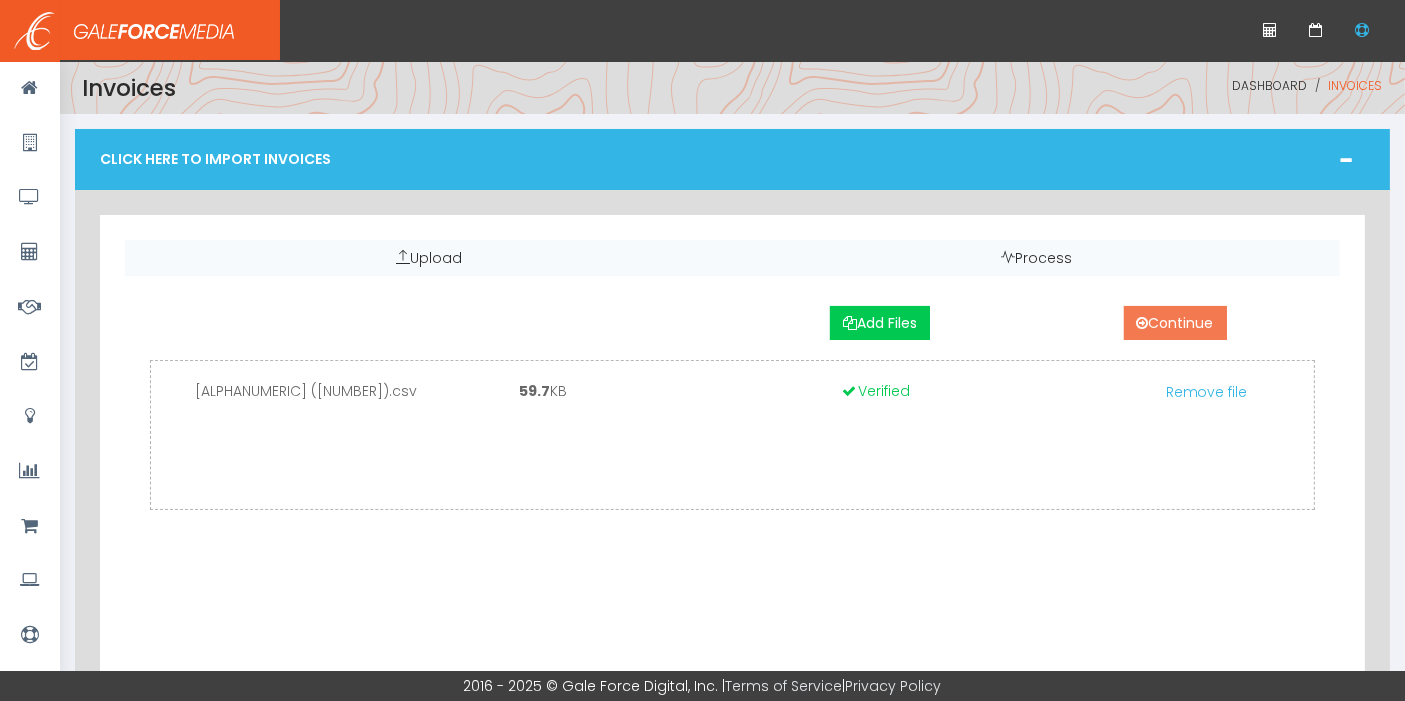 click on "Continue" at bounding box center (1175, 323) 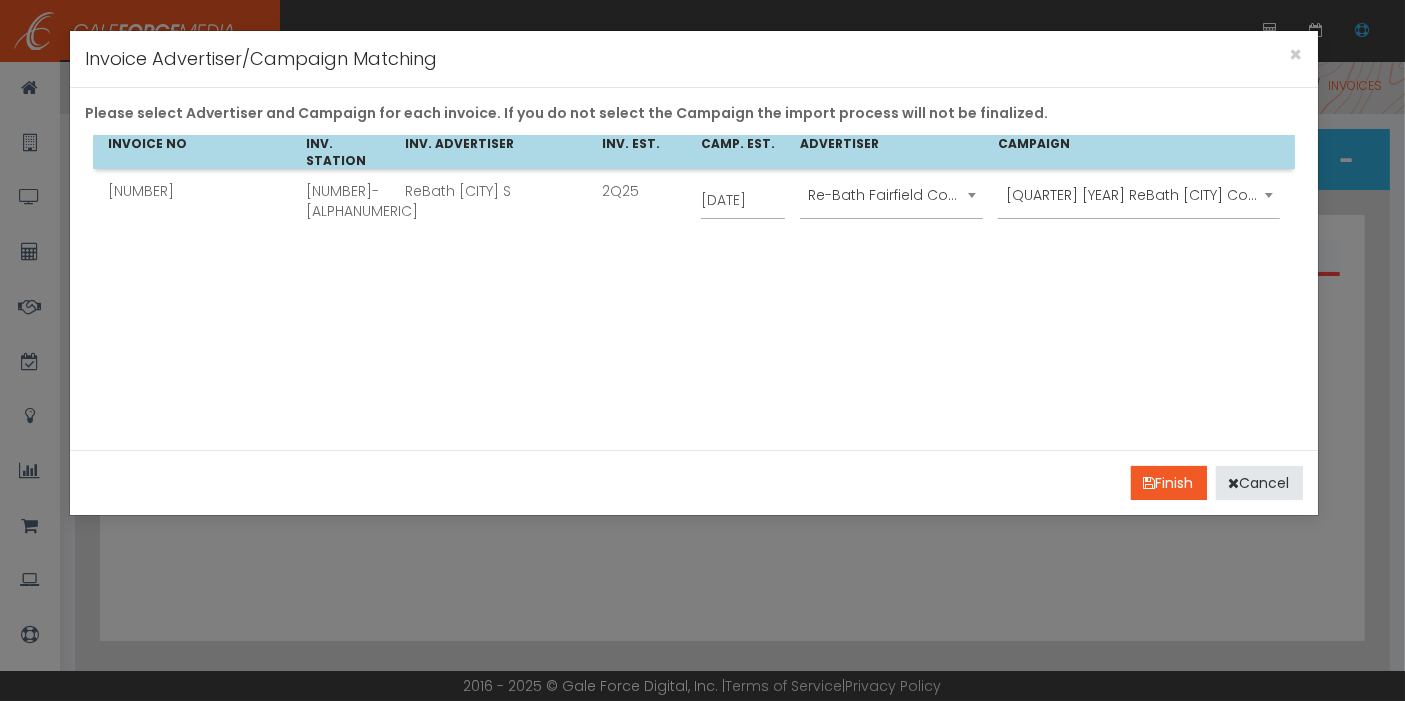 click on "Re-Bath Fairfield County 2421" at bounding box center (891, 195) 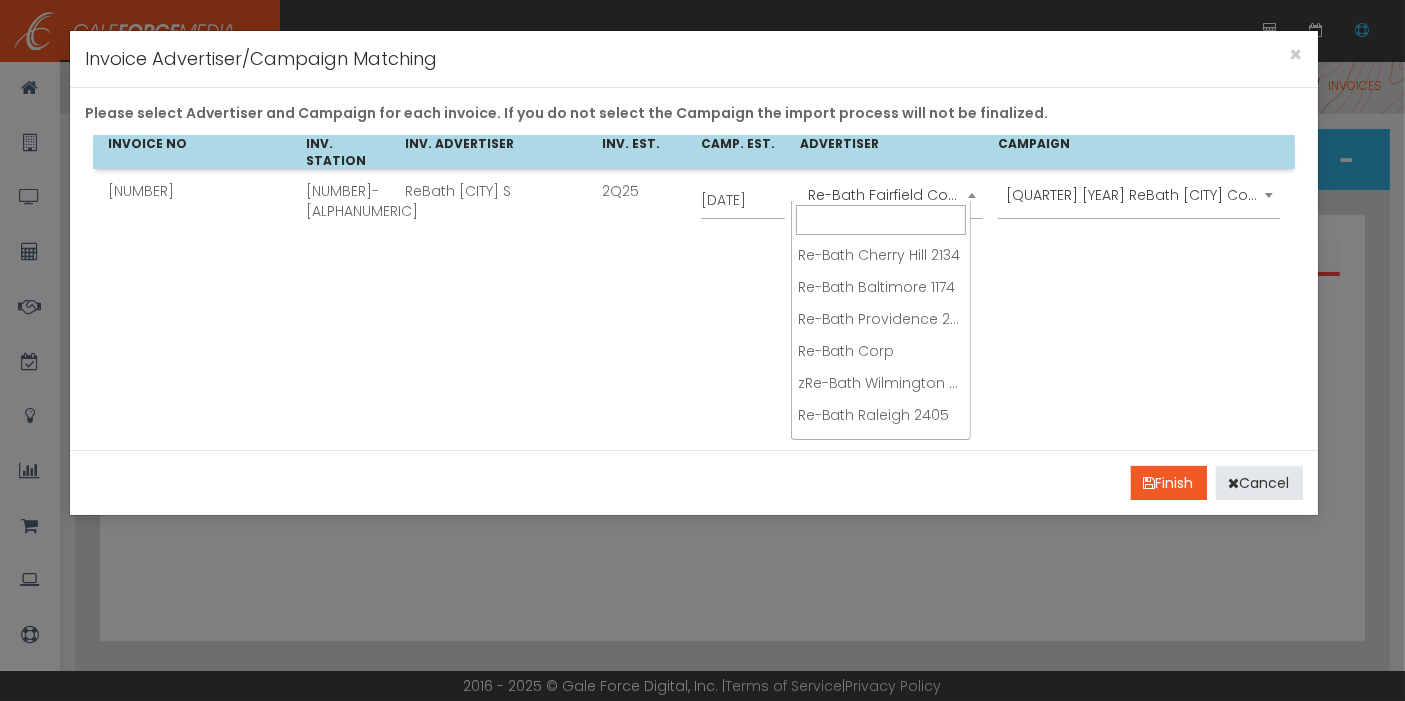scroll, scrollTop: 383, scrollLeft: 0, axis: vertical 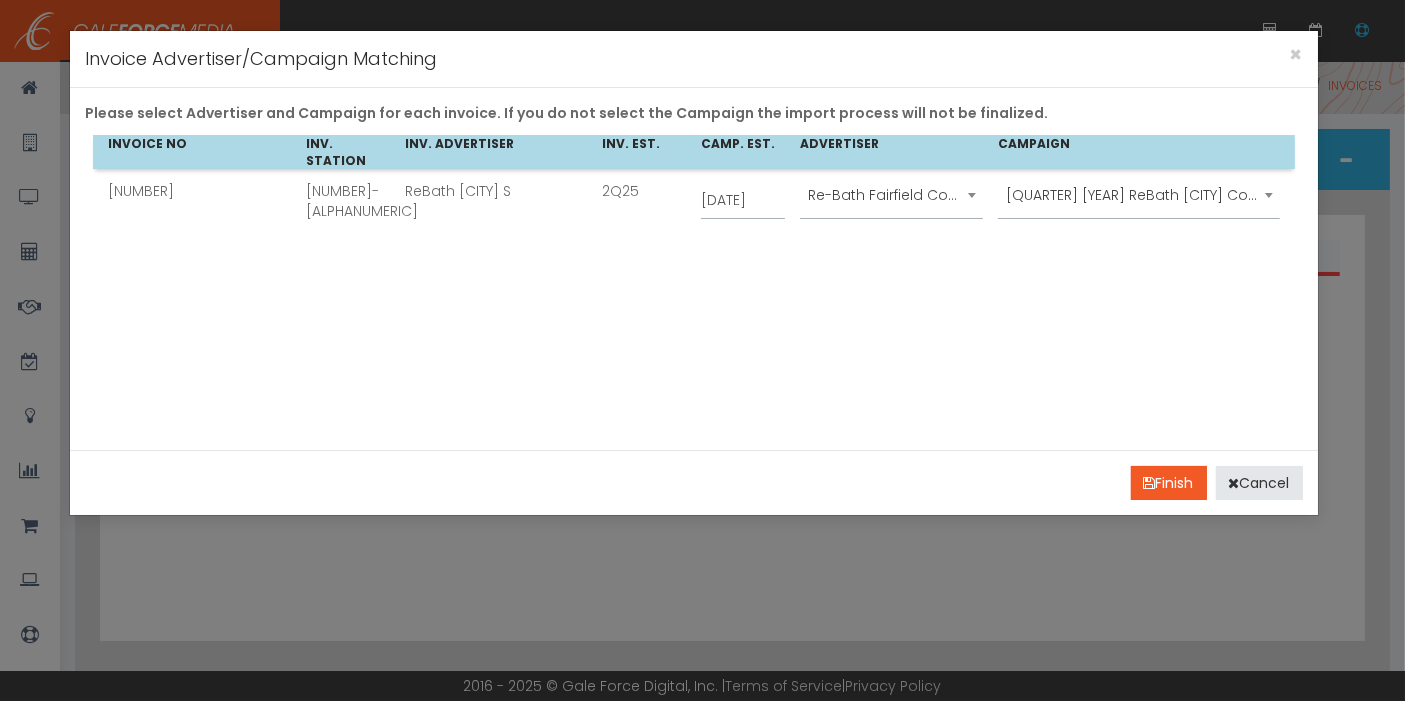 click on "INVOICE NO    INV. STATION    INV. ADVERTISER    INV. EST.   CAMP. EST.   ADVERTISER   CAMPAIGN  540491   0147-TV   ReBath Fairfield County S   2Q25  012158 Re-Bath Cherry Hill 2134 Re-Bath Baltimore 1174 Re-Bath Providence 2337 Re-Bath Corp zRe-Bath Wilmington 2384 Re-Bath Raleigh 2405 Re-Bath Orlando 2189 Re-Bath Hartford/New Haven 2420 Re-Bath Wilson 2404 Re-Bath Roanoke 1182 Re-Bath Rio Grande Valley 2377 Re-Bath San Antonio 2360 Re-Bath Jacksonville 2353 Re-Bath Corpus Christi 2376 Re-Bath Fairfield County 2421 Re-Bath Tampa 2413 Re-Bath Long Island -Nassau and Suffolk County 2294 zRe-Bath Northern Virginia 2418 Re-Bath Charleston SC 2408 Re-Bath Paducah 2112 zRe-Bath Des Moines 1108 Re-Bath Detroit 1015 zRe-Bath Poughkeepsie 1083 zRe-Bath Joplin 2380 zRe-Bath Fayetteville 2374 zRe-Bath Springfield 2380 zRe-Bath Pacific Coast 1197 Re-Bath Memphis 1157 zRe-Bath Chicago 2371 Re-Bath Columbus OH 2328 Re-Bath Birmingham, AL 2295 Re-Bath Huntsville 2295 Re-Bath Nashville 2295 Re-Bath Tulsa 1064 1Q 2025" at bounding box center [693, 285] 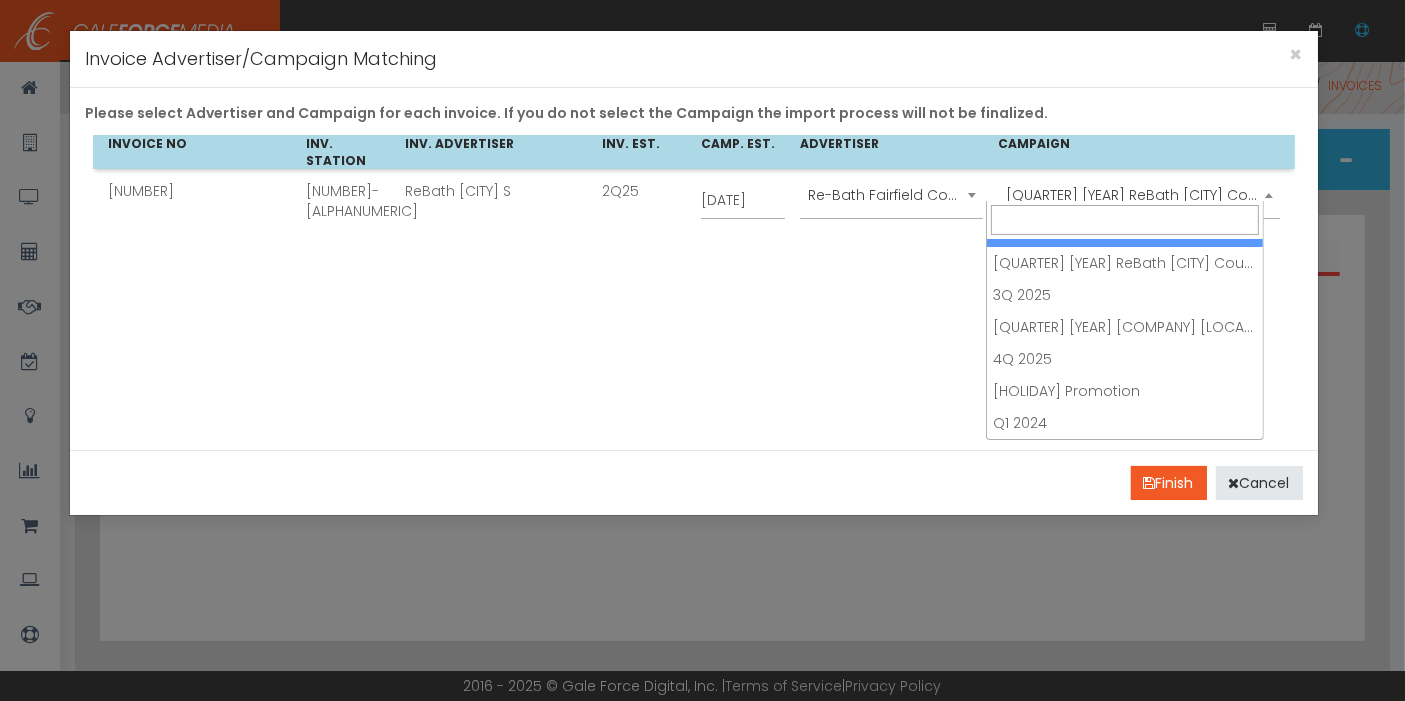 scroll, scrollTop: 0, scrollLeft: 0, axis: both 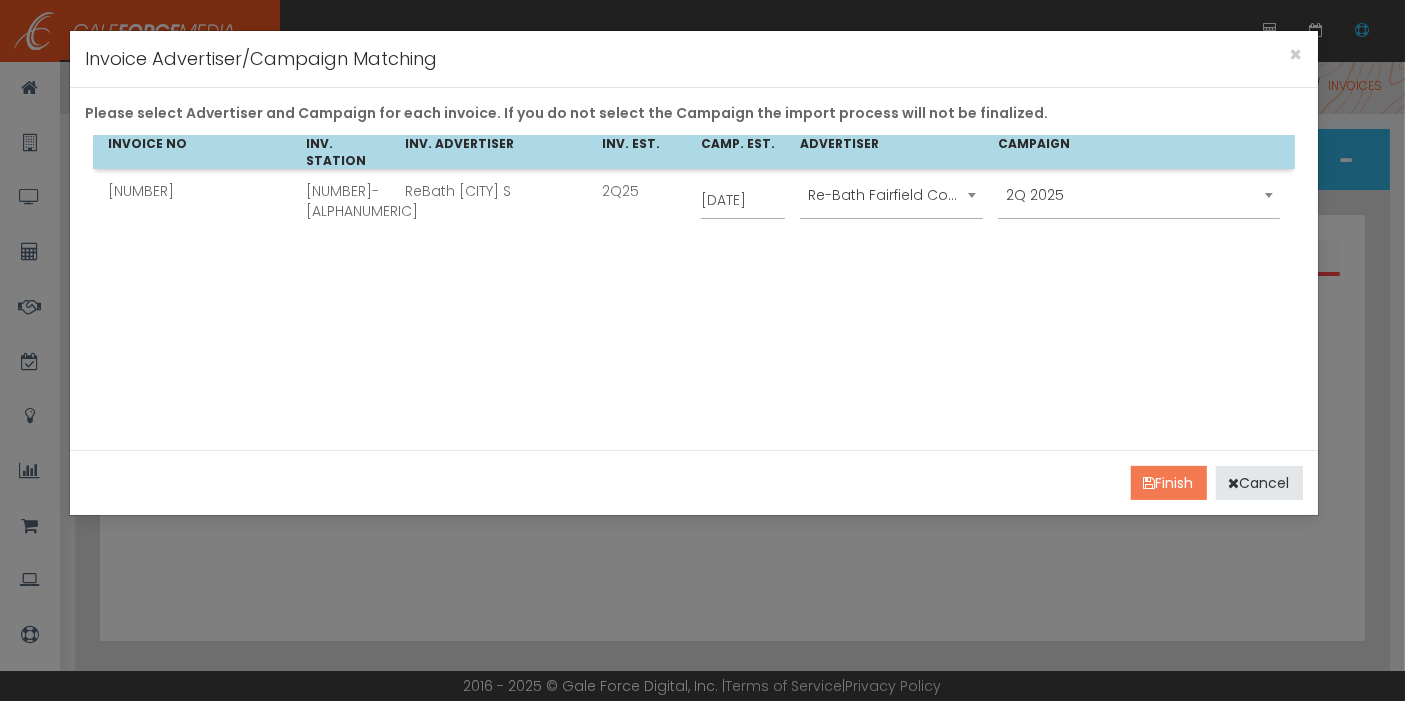 click at bounding box center [1150, 483] 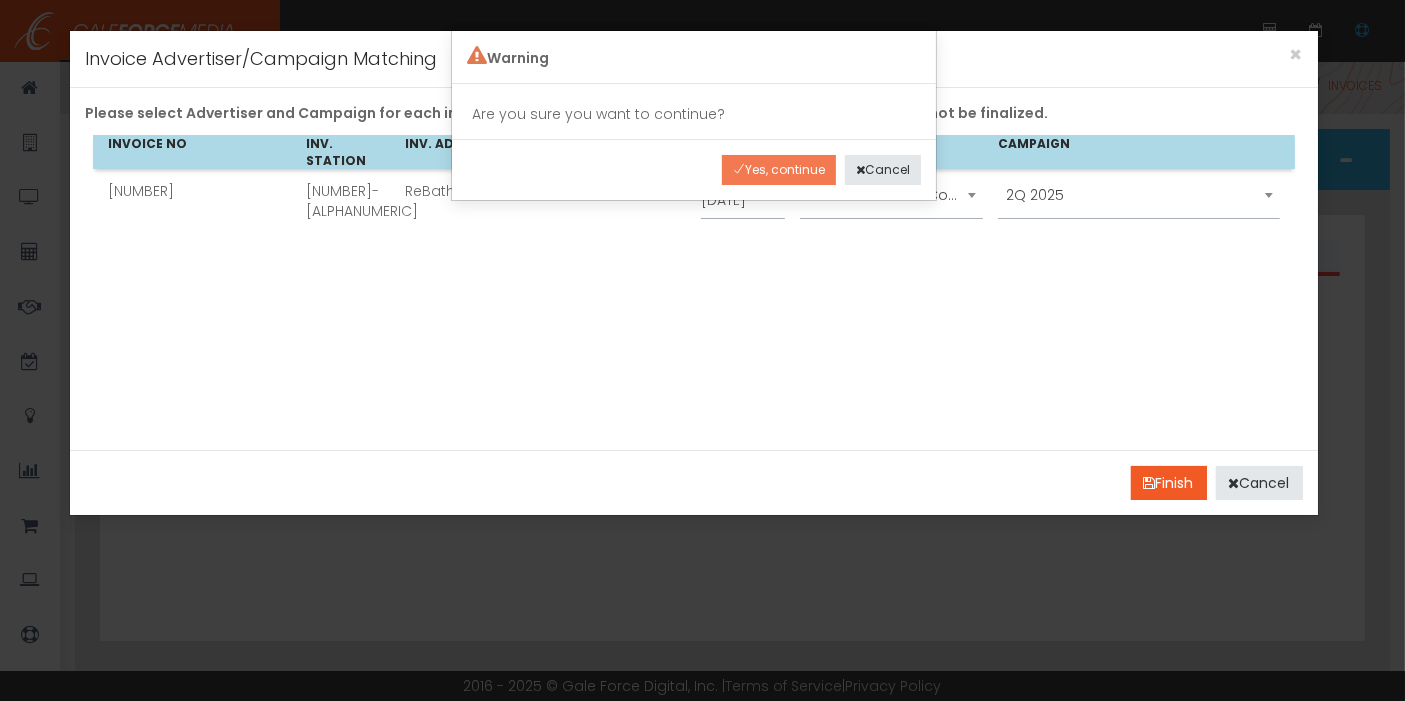 click on "Yes, continue" at bounding box center [779, 170] 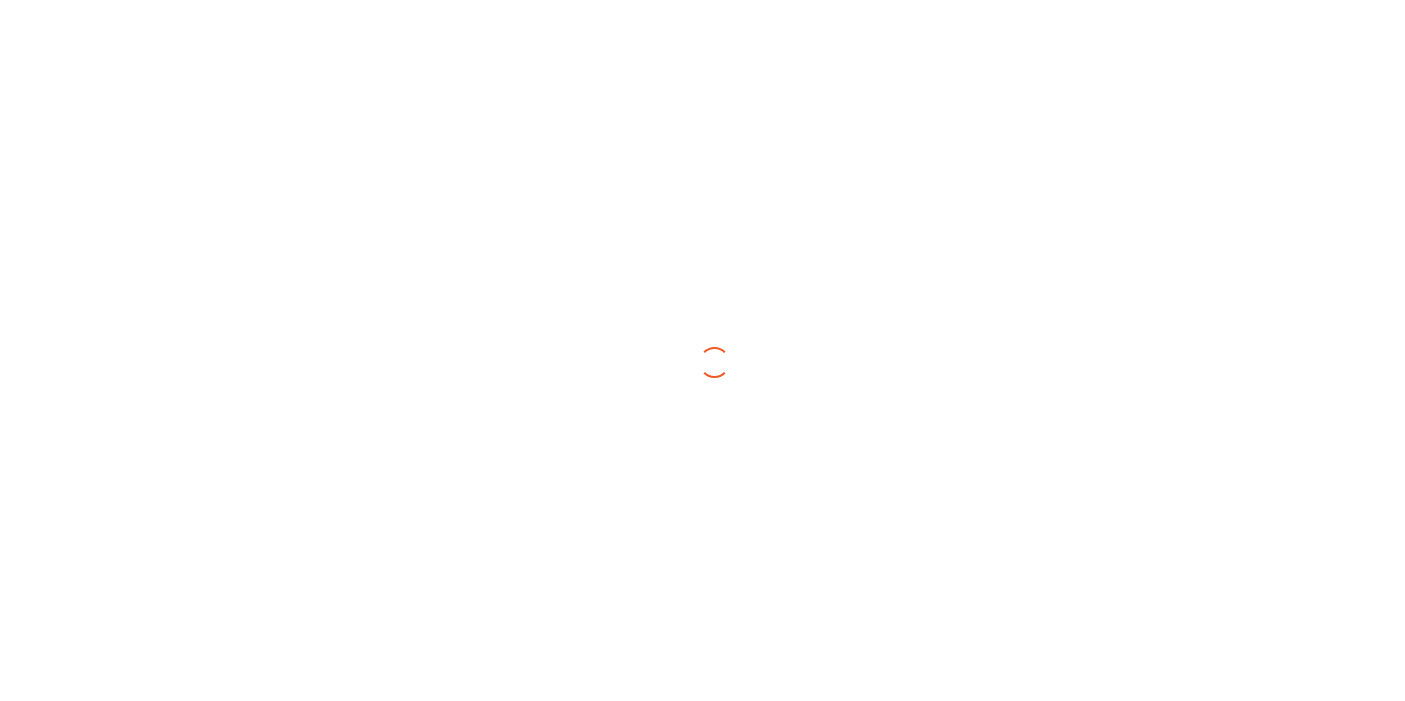 scroll, scrollTop: 0, scrollLeft: 0, axis: both 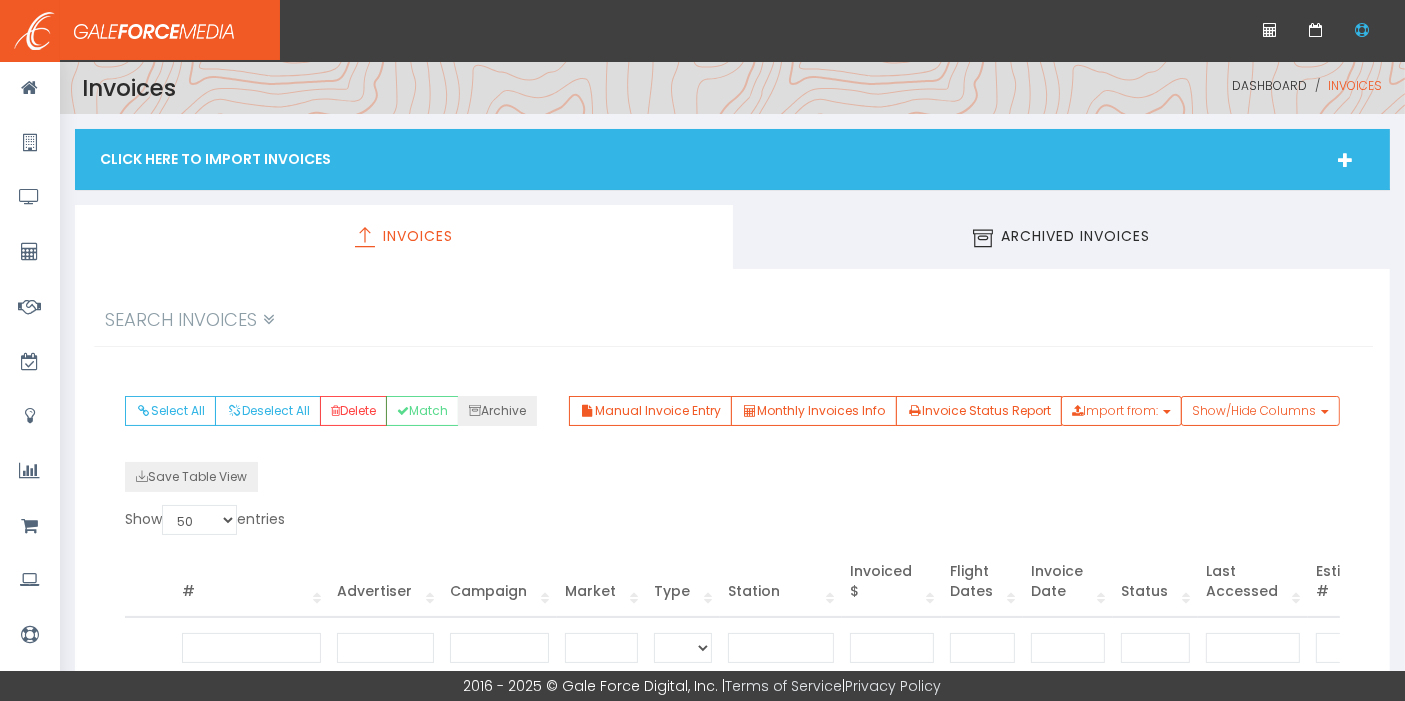 click on "Click Here To Import Invoices" at bounding box center [732, 159] 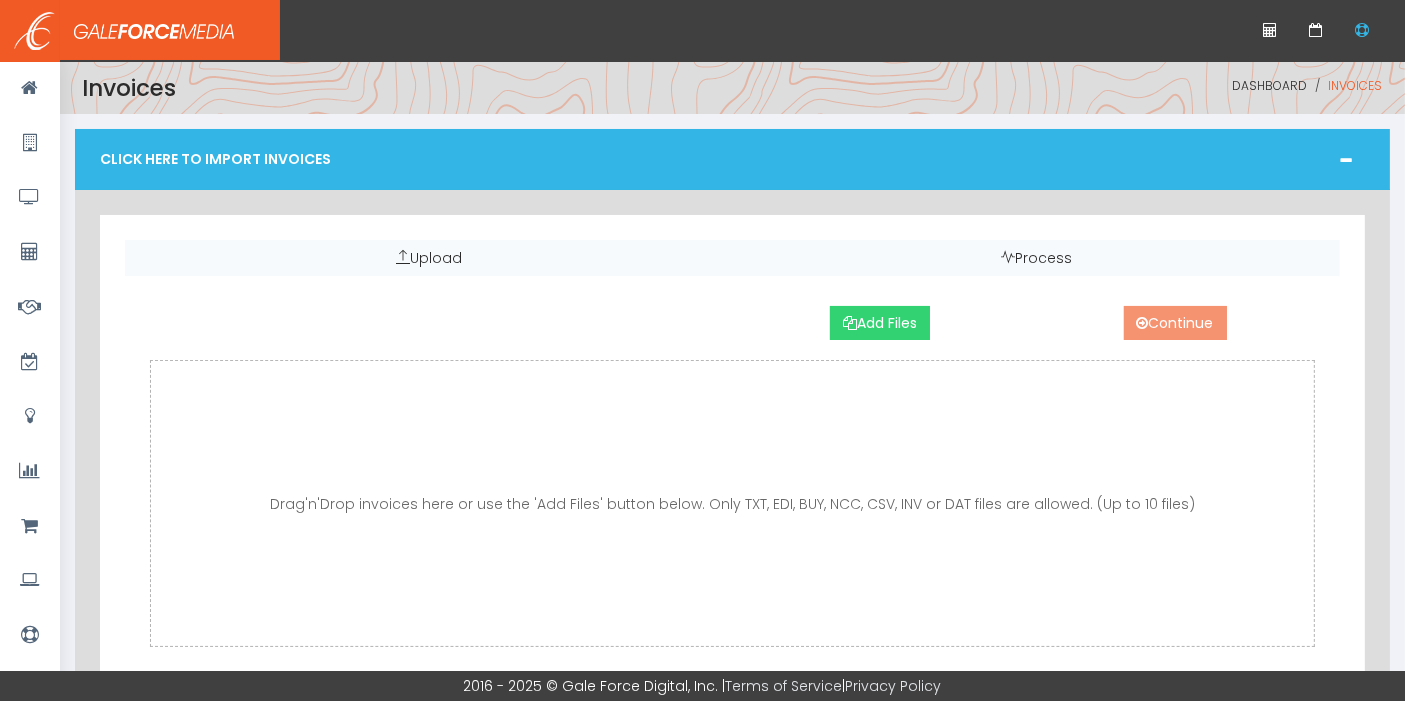 click on "Add Files" at bounding box center [880, 323] 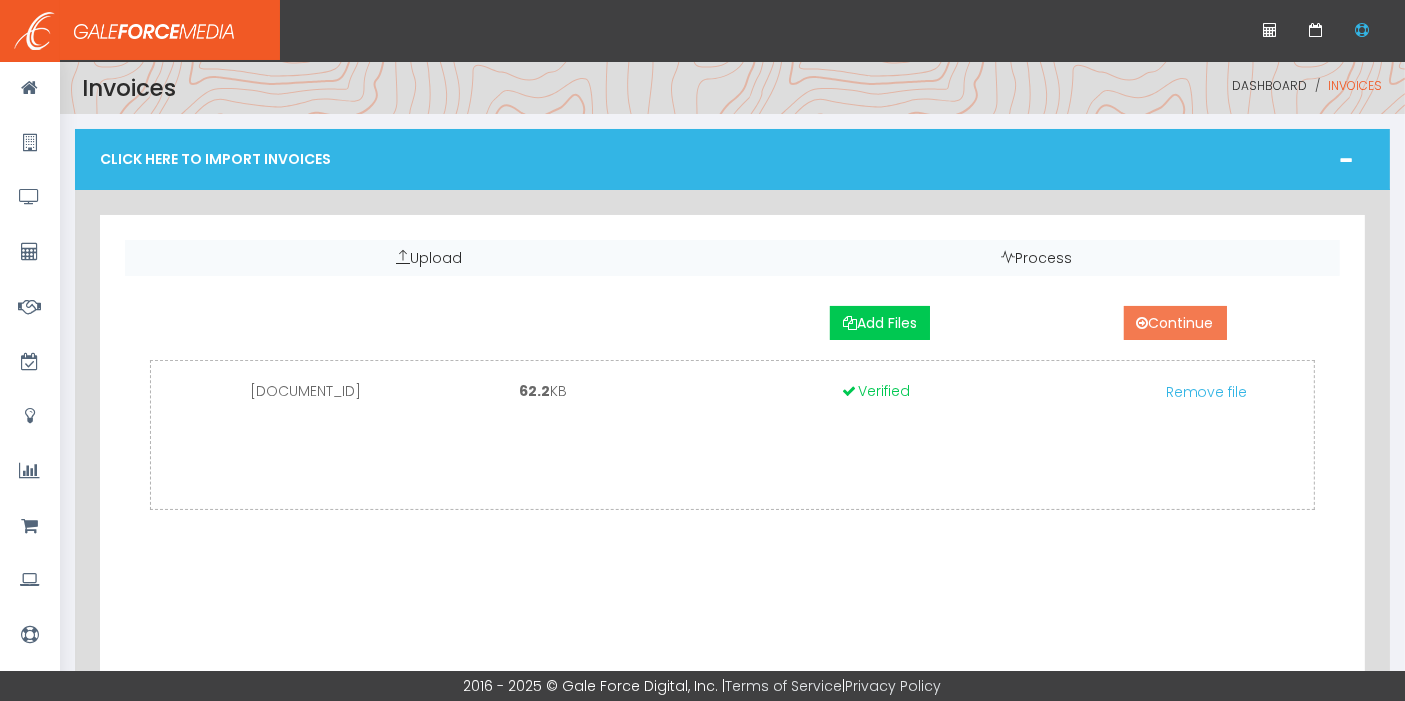 click on "Continue" at bounding box center (1175, 323) 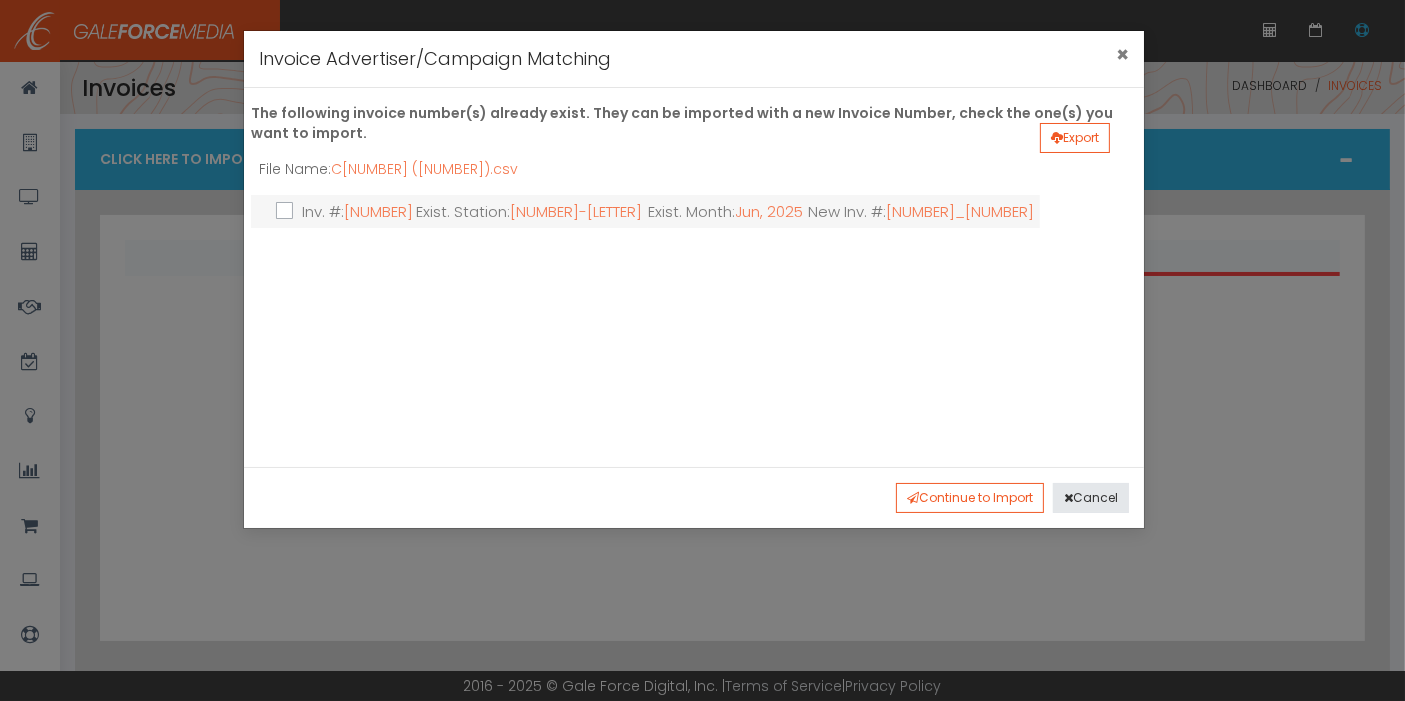 click on "×" at bounding box center (1122, 54) 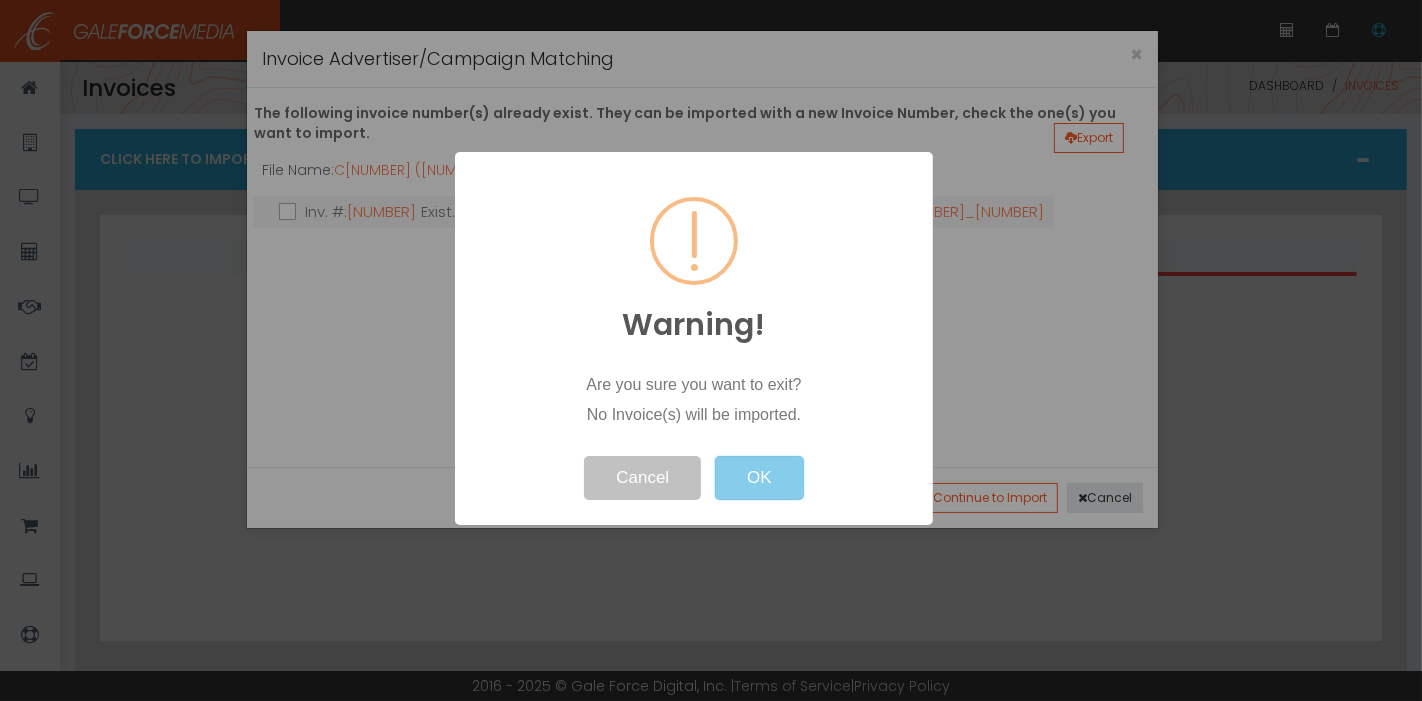 click on "OK" at bounding box center [759, 478] 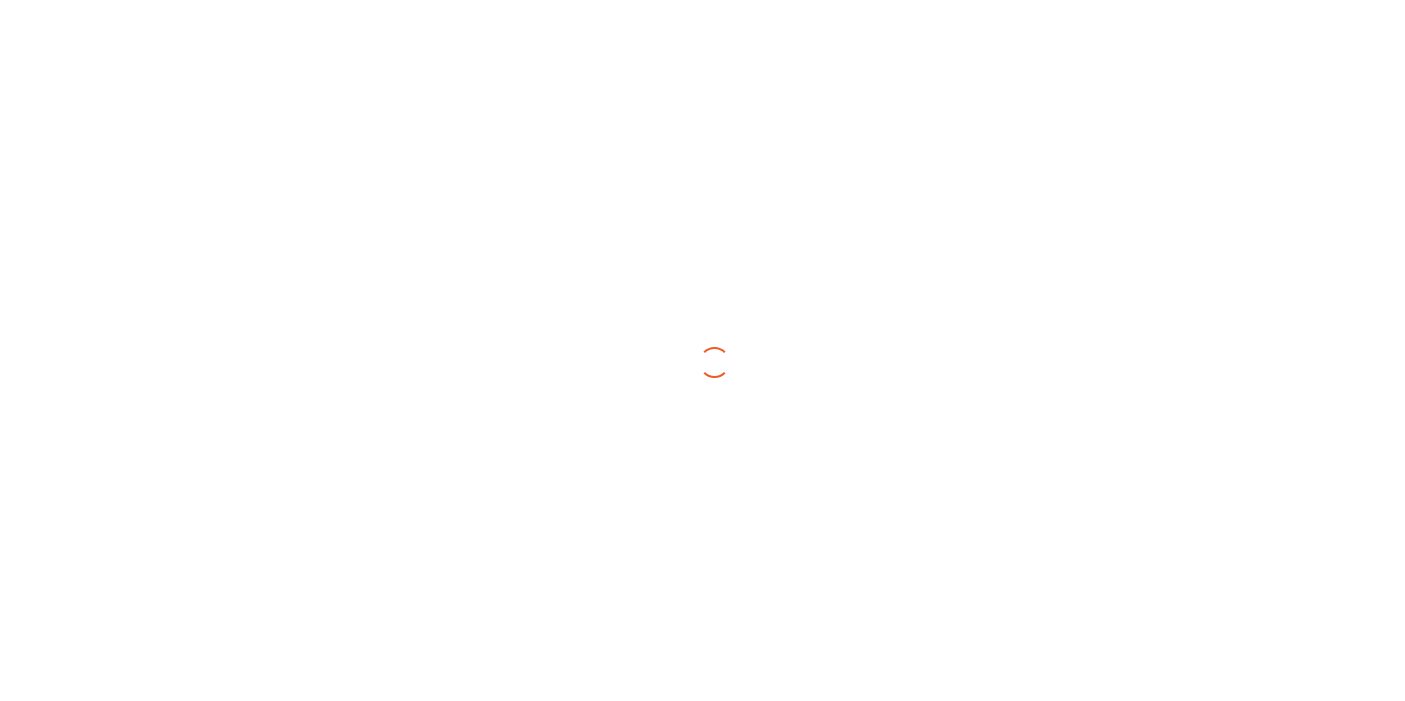 scroll, scrollTop: 0, scrollLeft: 0, axis: both 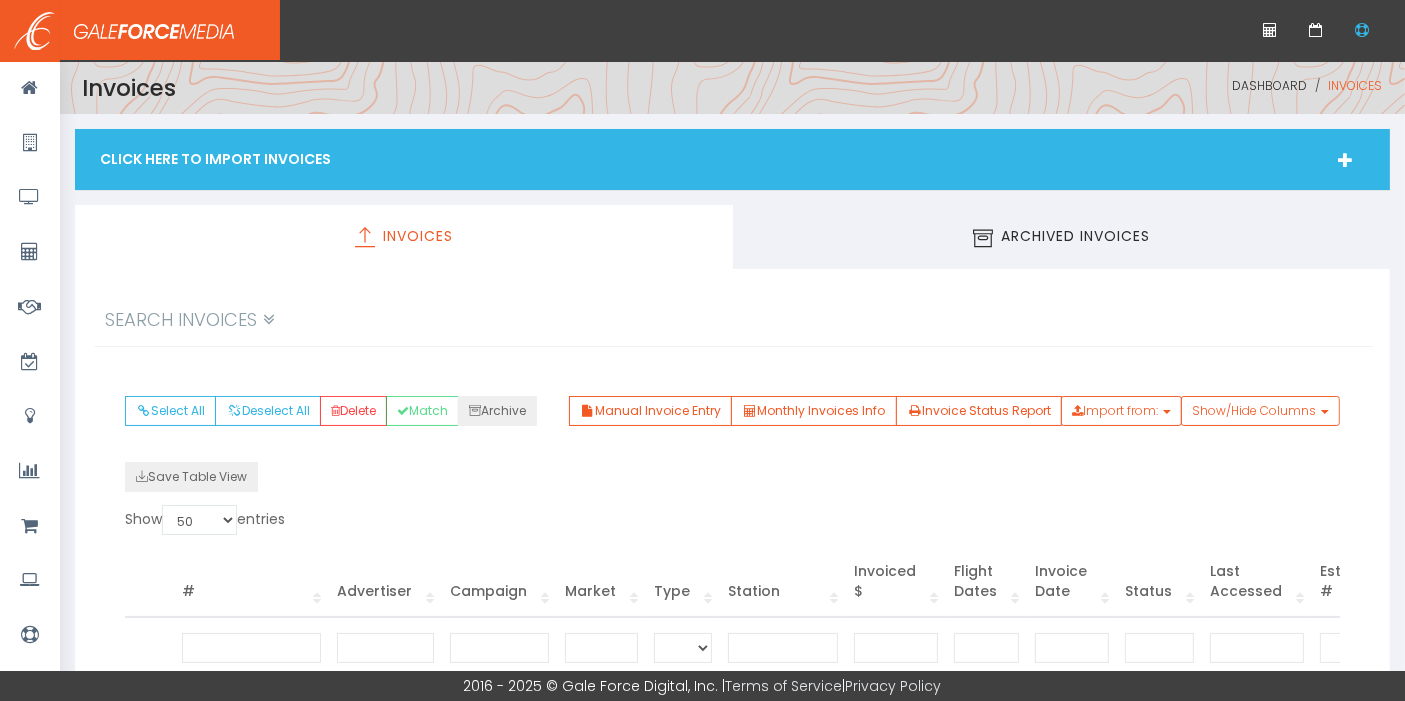 click on "Click Here To Import Invoices" at bounding box center (732, 159) 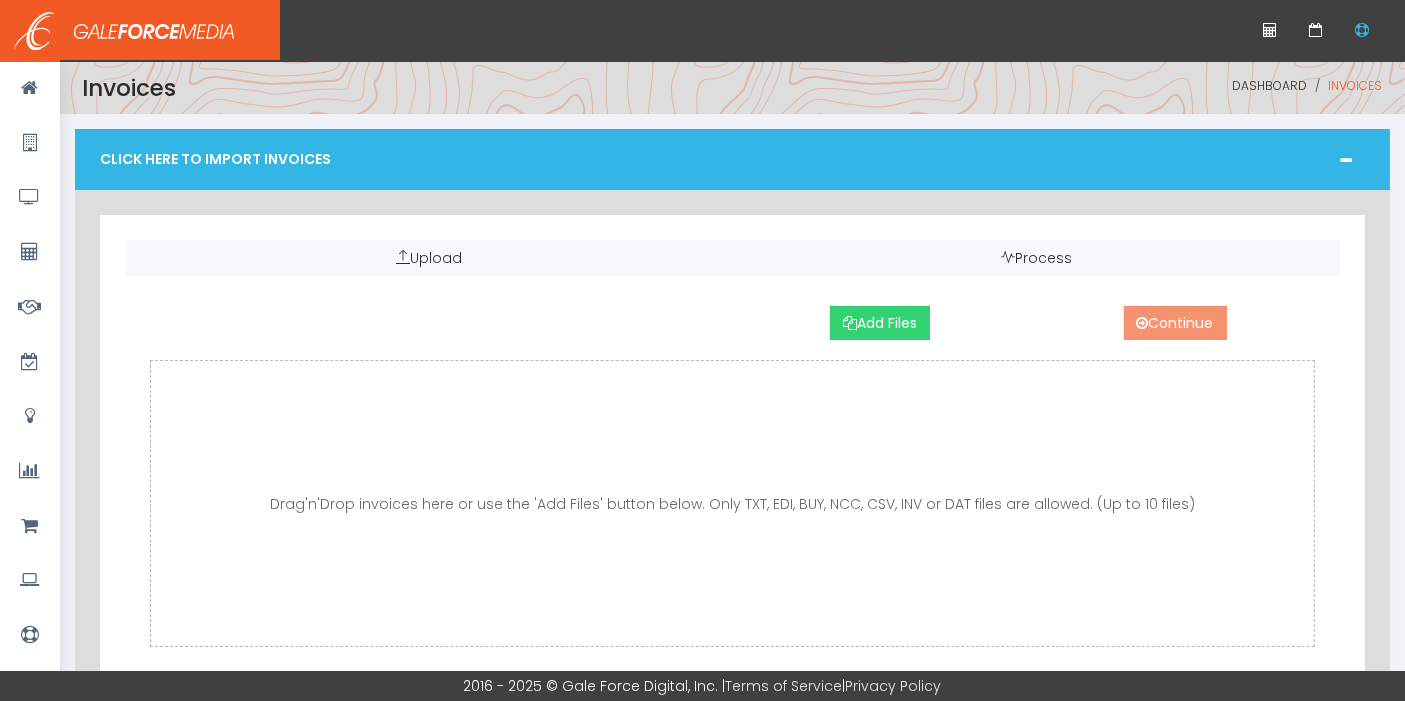 click on "Add Files" at bounding box center [880, 323] 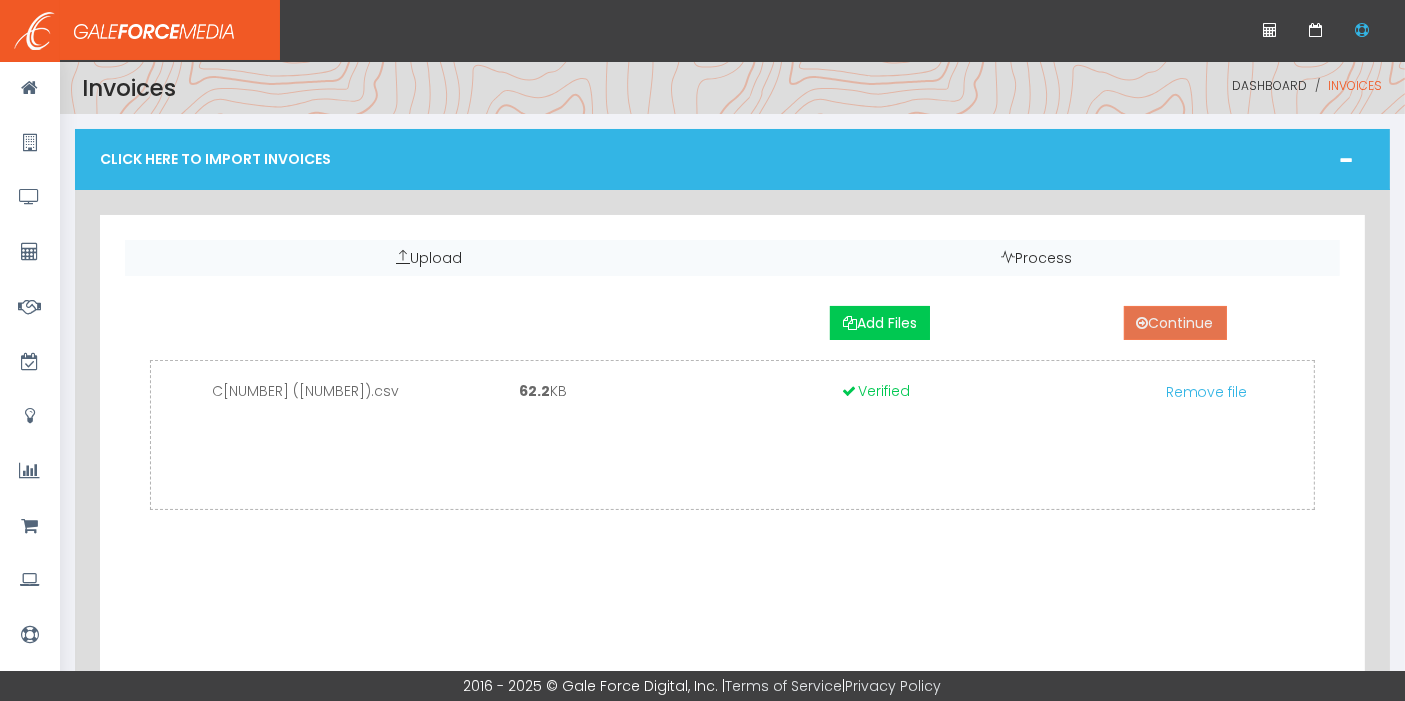 click on "Continue" at bounding box center [1175, 323] 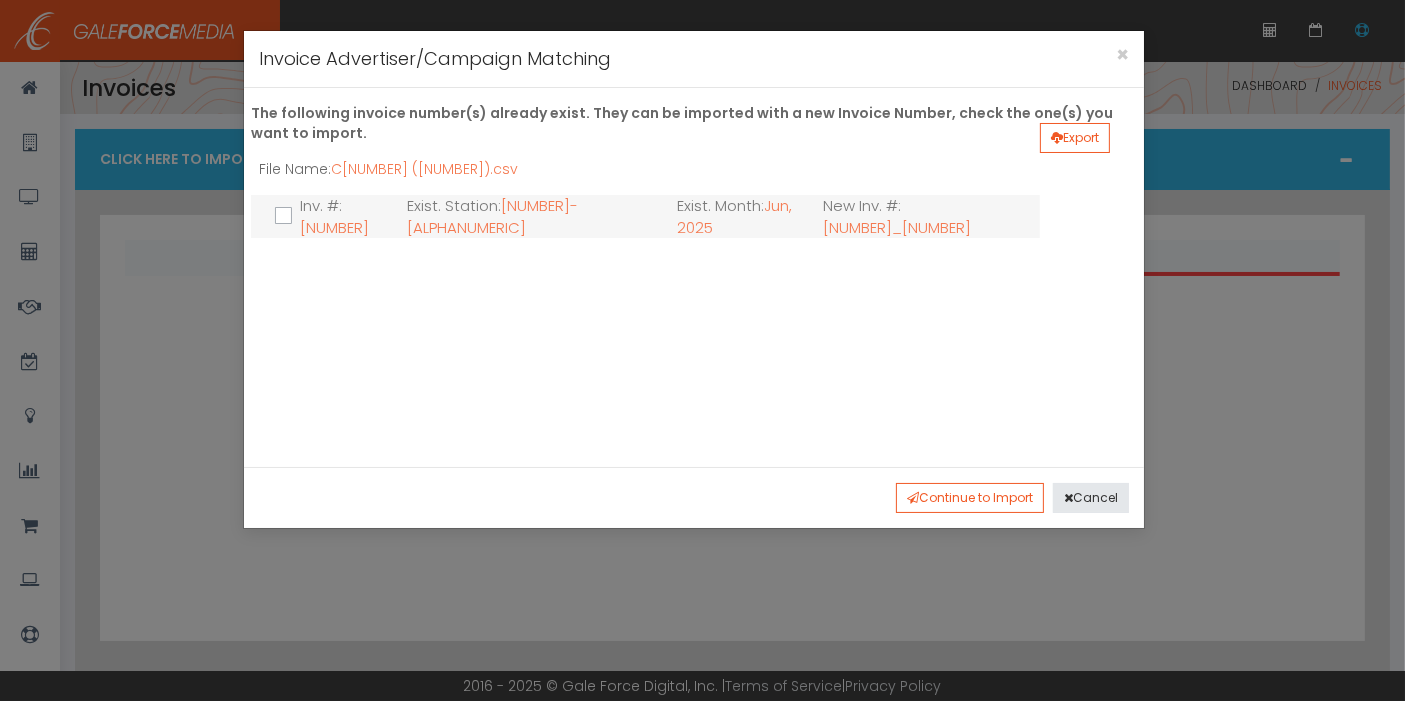 click at bounding box center [287, 216] 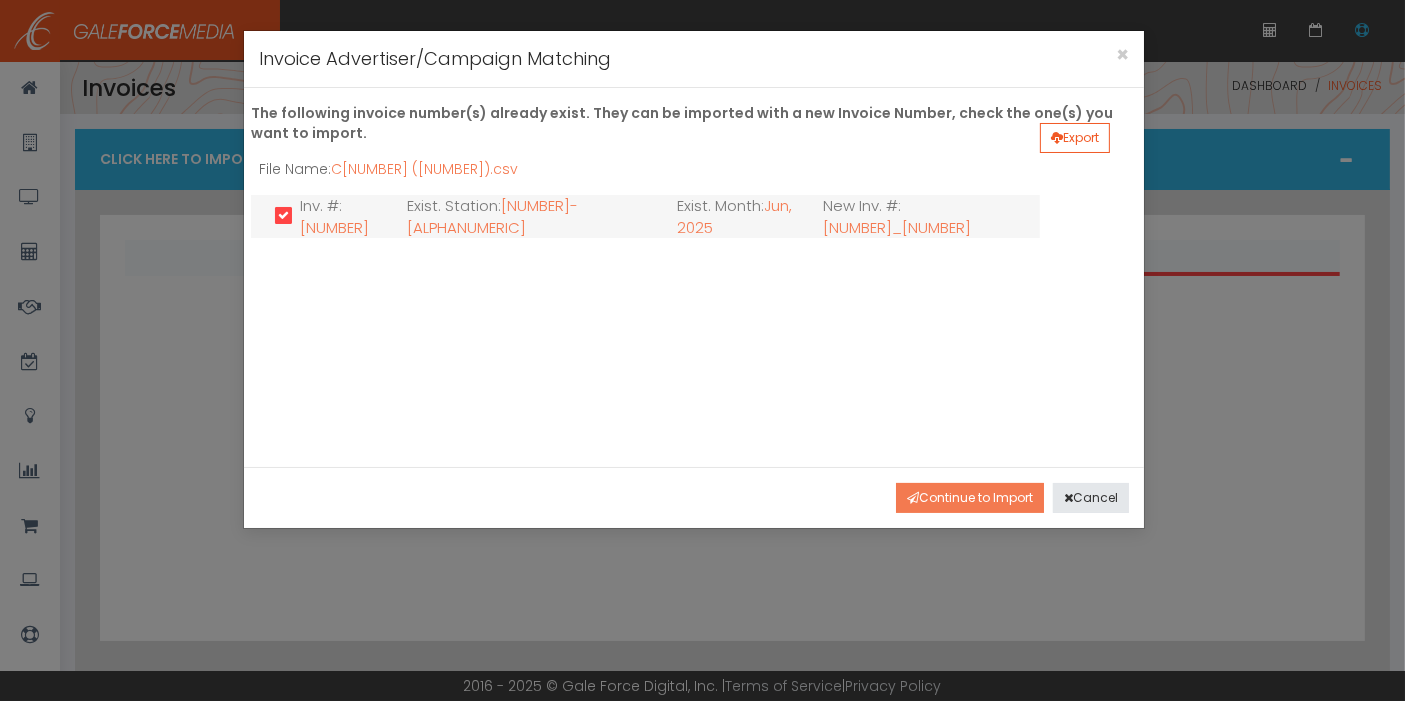 click on "Continue to Import" at bounding box center (970, 498) 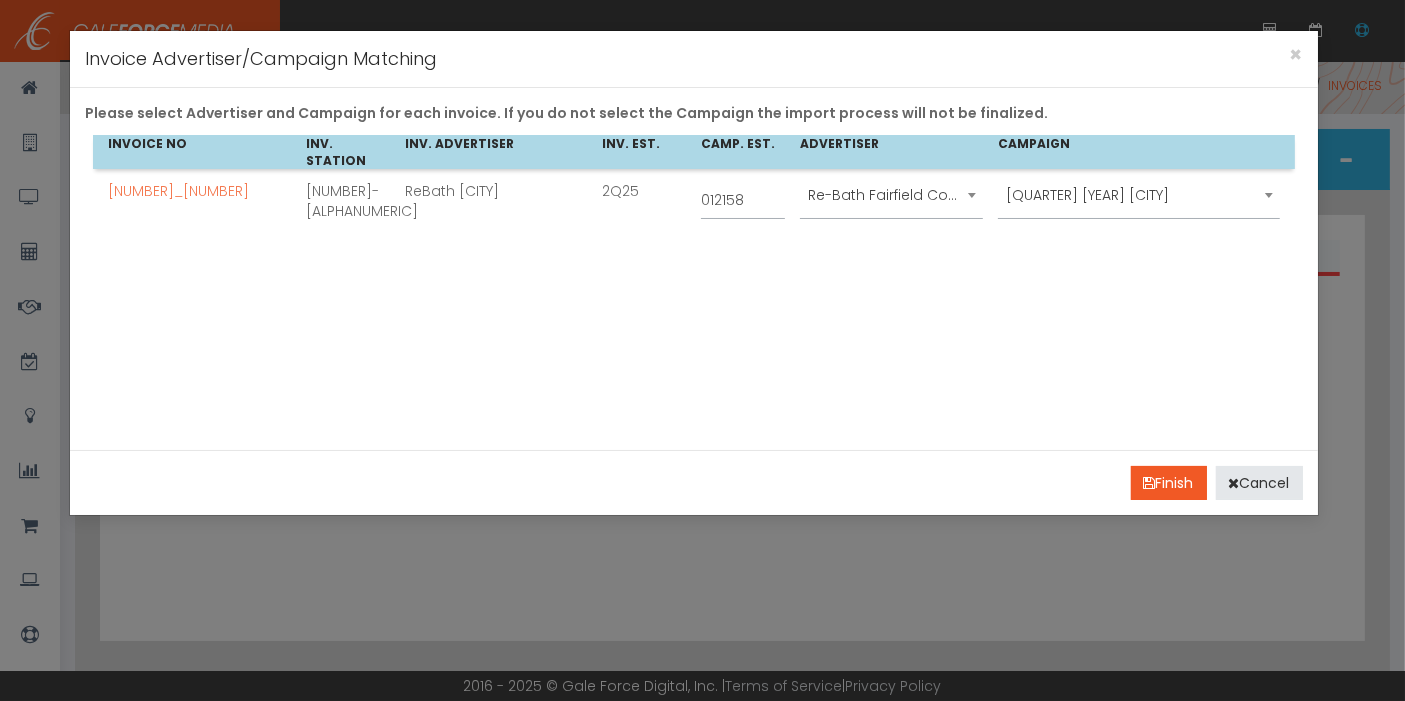 click on "Re-Bath Fairfield County 2421" at bounding box center [891, 195] 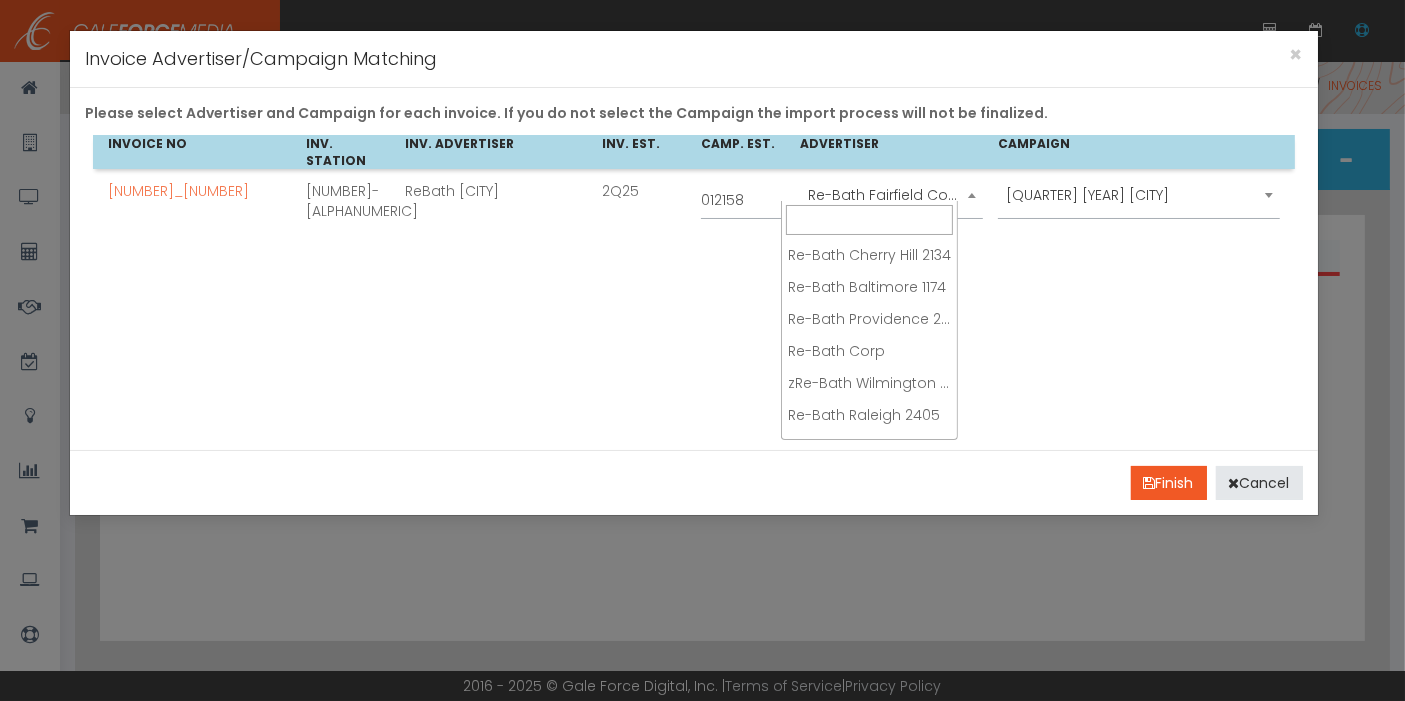 scroll, scrollTop: 383, scrollLeft: 0, axis: vertical 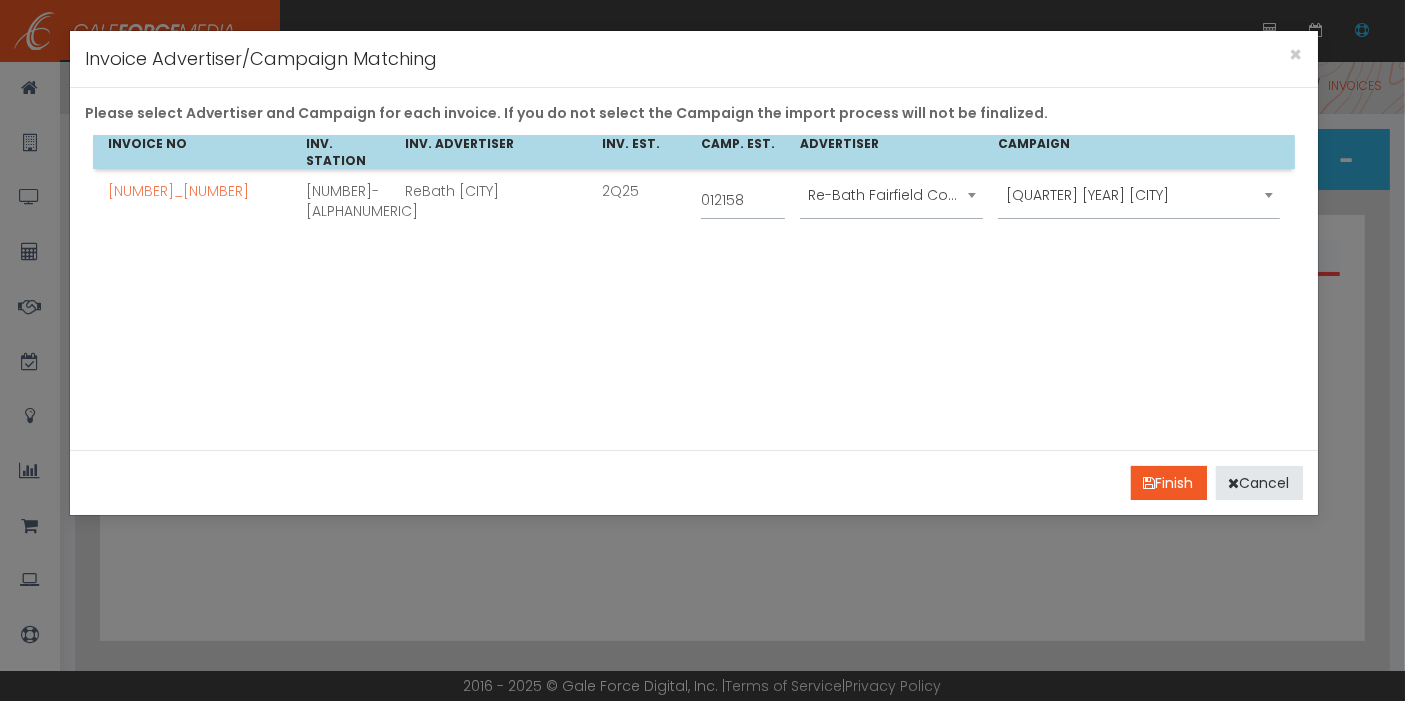 click on "INVOICE NO    INV. STATION    INV. ADVERTISER    INV. EST.   CAMP. EST.   ADVERTISER   CAMPAIGN  540491_1   0154-TV   ReBath Fairfield County S   2Q25  012158 Re-Bath Cherry Hill 2134 Re-Bath Baltimore 1174 Re-Bath Providence 2337 Re-Bath Corp zRe-Bath Wilmington 2384 Re-Bath Raleigh 2405 Re-Bath Orlando 2189 Re-Bath Hartford/New Haven 2420 Re-Bath Wilson 2404 Re-Bath Roanoke 1182 Re-Bath Rio Grande Valley 2377 Re-Bath San Antonio 2360 Re-Bath Jacksonville 2353 Re-Bath Corpus Christi 2376 Re-Bath Fairfield County 2421 Re-Bath Tampa 2413 Re-Bath Long Island -Nassau and Suffolk County 2294 zRe-Bath Northern Virginia 2418 Re-Bath Charleston SC 2408 Re-Bath Paducah 2112 zRe-Bath Des Moines 1108 Re-Bath Detroit 1015 zRe-Bath Poughkeepsie 1083 zRe-Bath Joplin 2380 zRe-Bath Fayetteville 2374 zRe-Bath Springfield 2380 zRe-Bath Pacific Coast 1197 Re-Bath Memphis 1157 zRe-Bath Chicago 2371 Re-Bath Columbus OH 2328 Re-Bath Birmingham, AL 2295 Re-Bath Huntsville 2295 Re-Bath Nashville 2295 Re-Bath Tulsa 1064 1Q 2025" at bounding box center (693, 285) 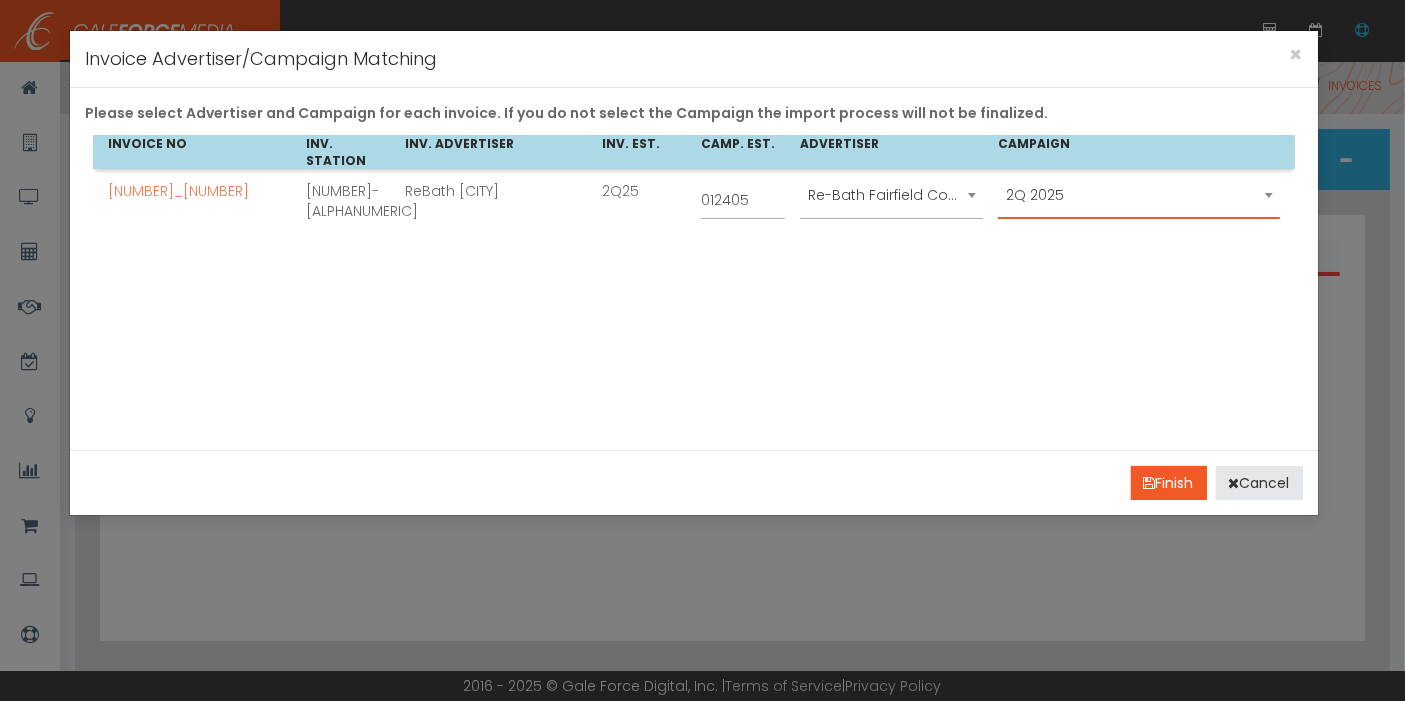 click on "2Q 2025" at bounding box center (1139, 195) 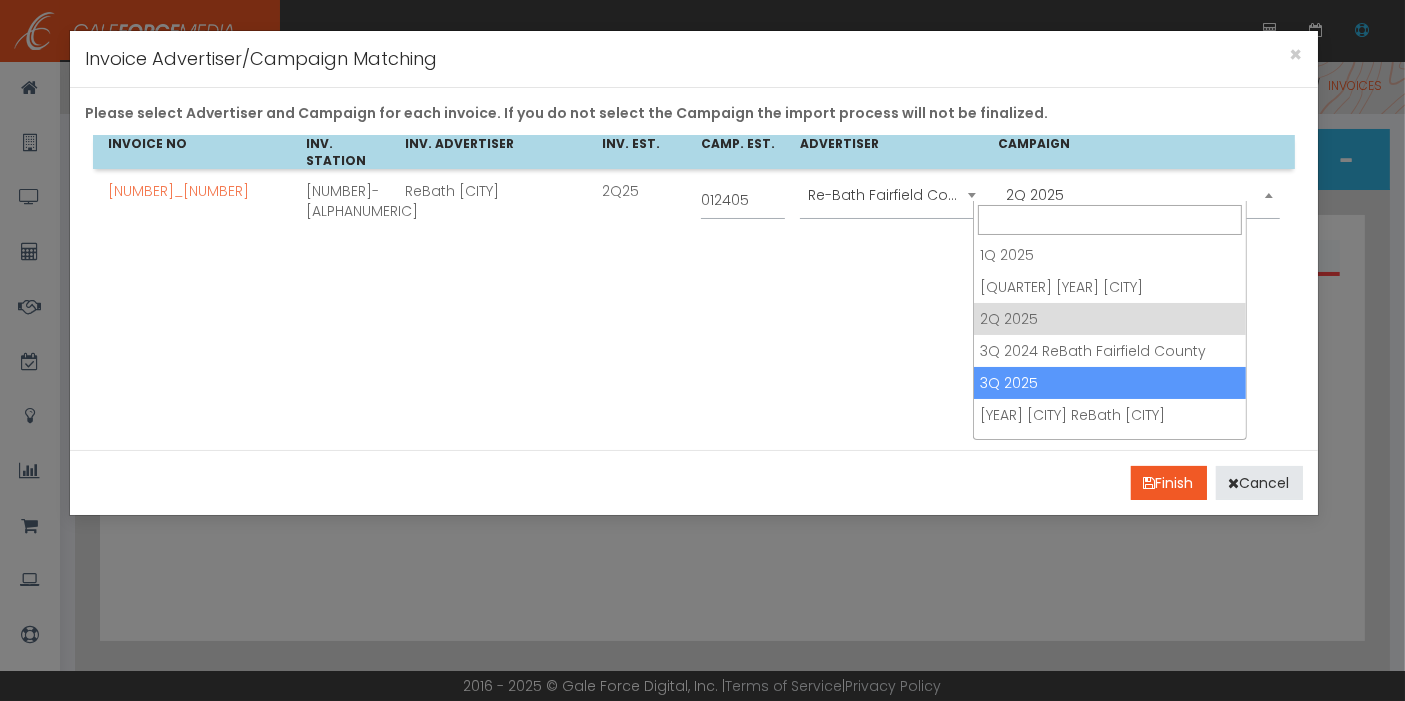scroll, scrollTop: 88, scrollLeft: 0, axis: vertical 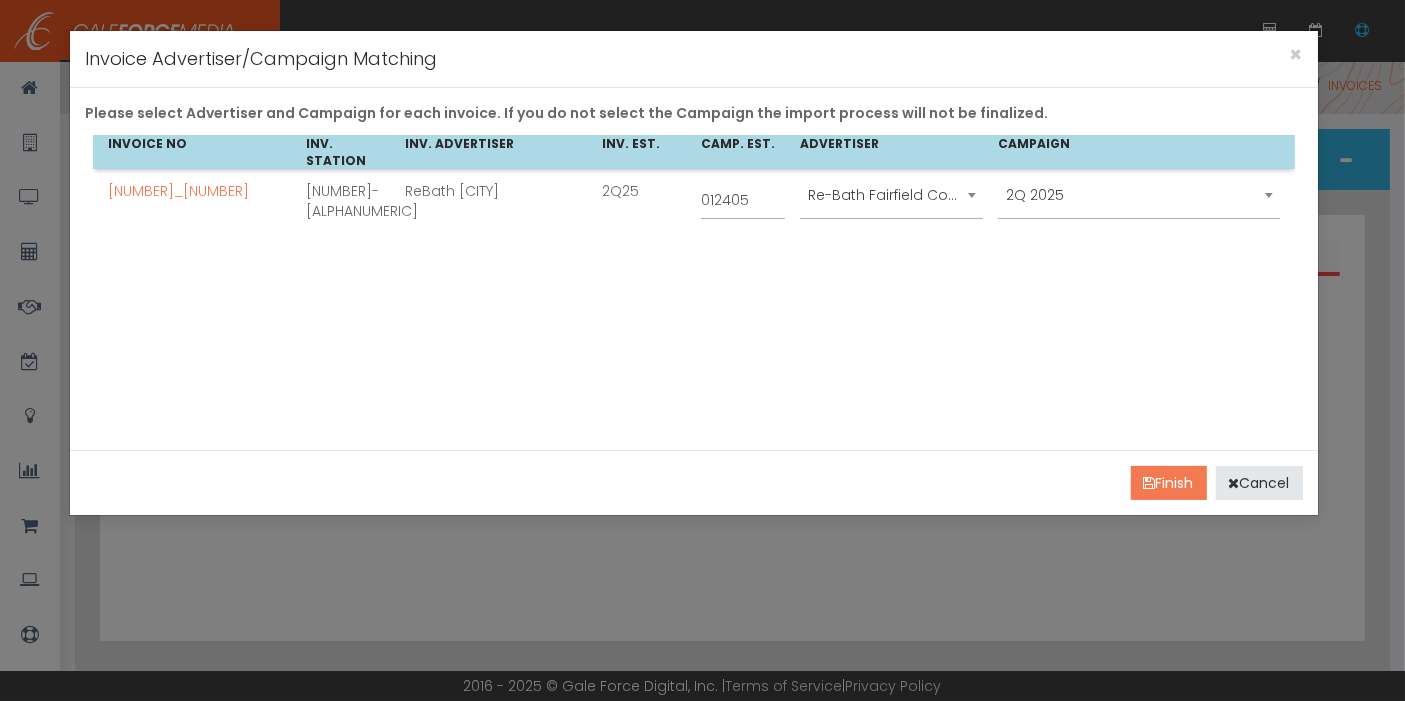 click on "Finish" at bounding box center [1169, 483] 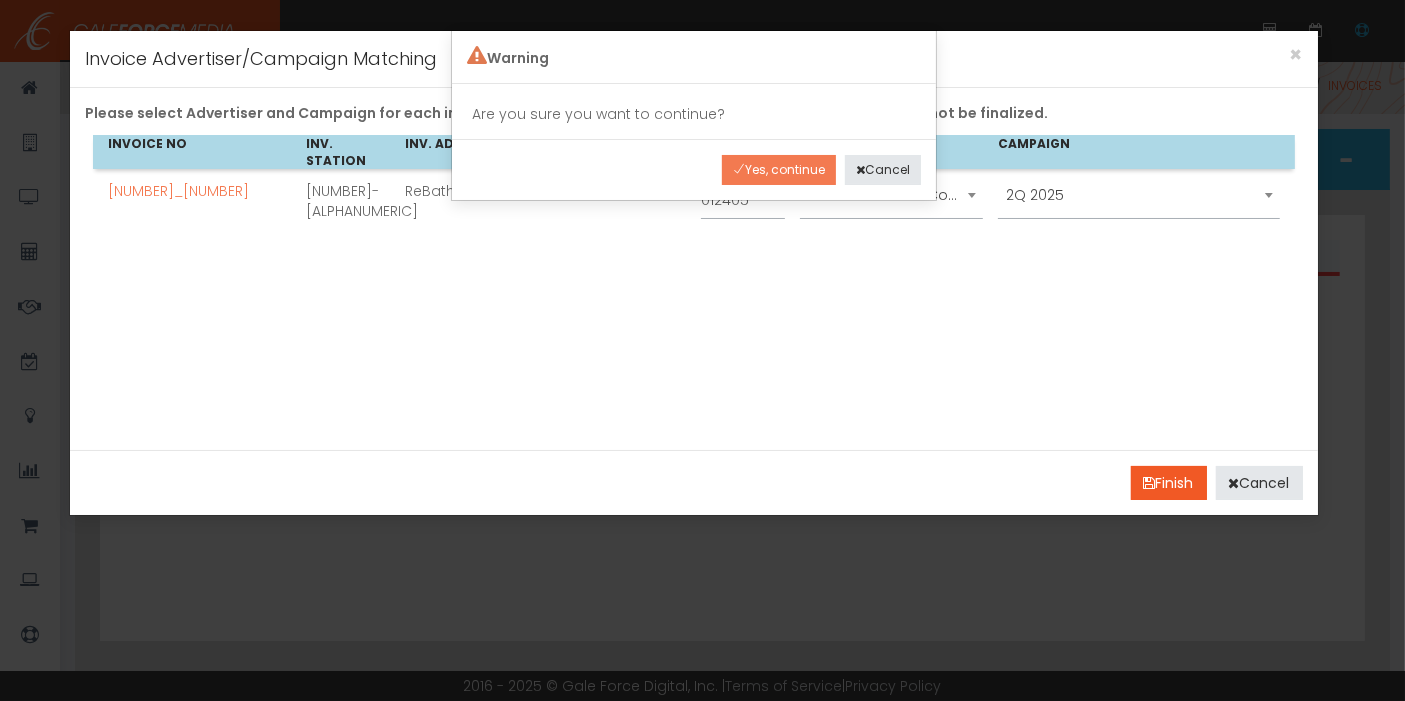 click on "Yes, continue" at bounding box center [779, 170] 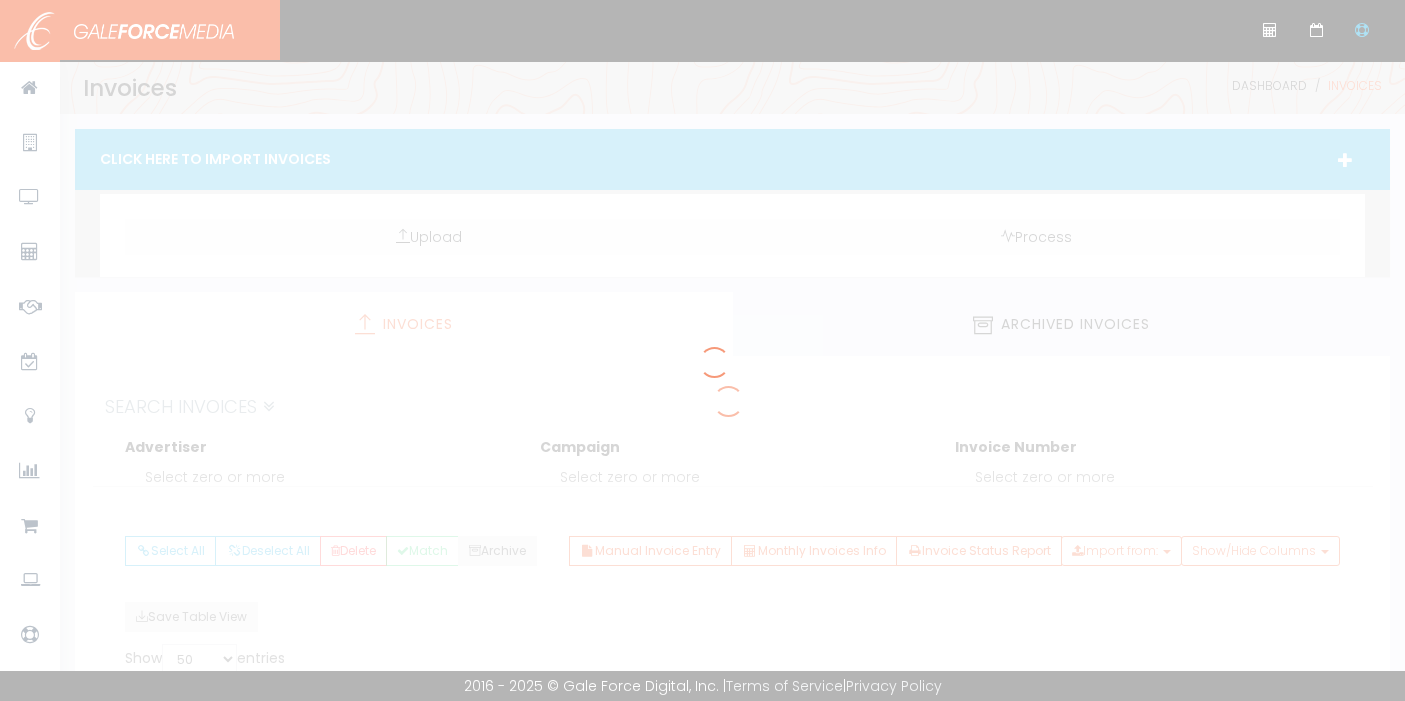scroll, scrollTop: 0, scrollLeft: 0, axis: both 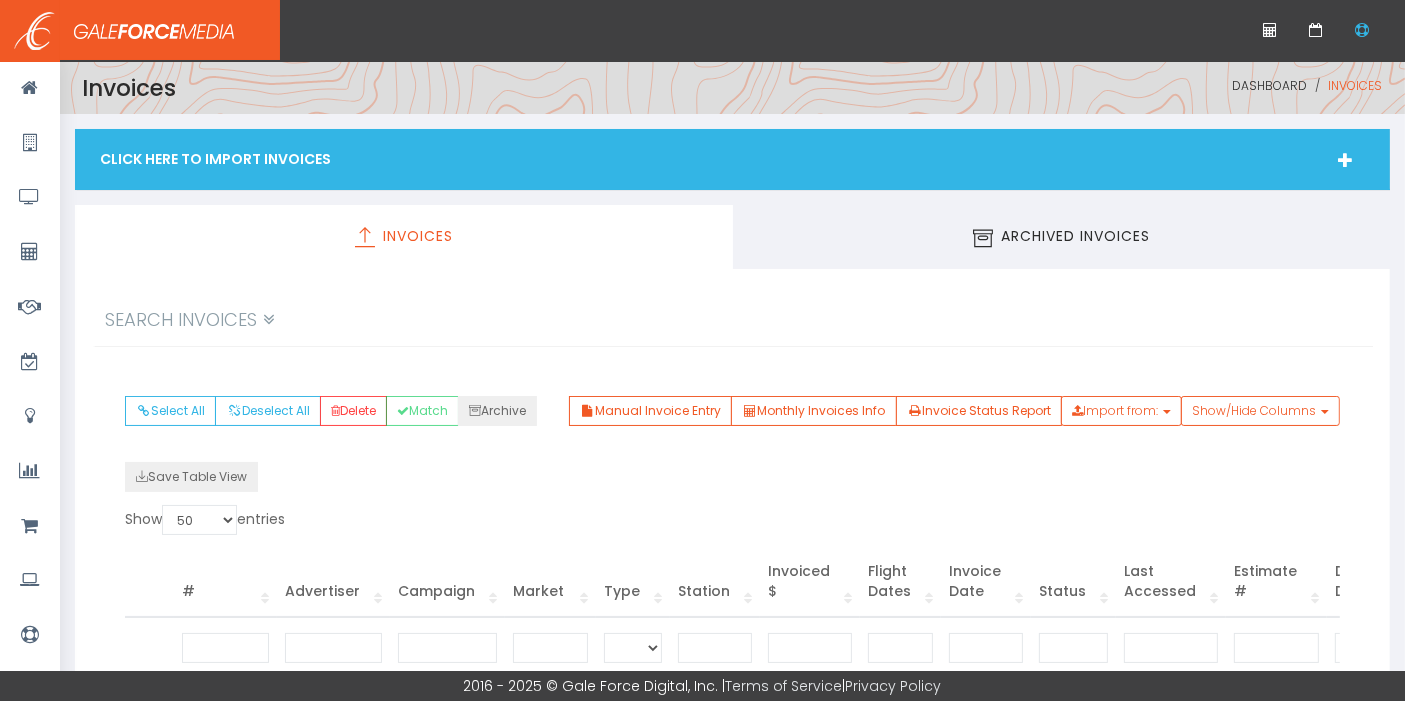 click on "Click Here To Import Invoices" at bounding box center [732, 159] 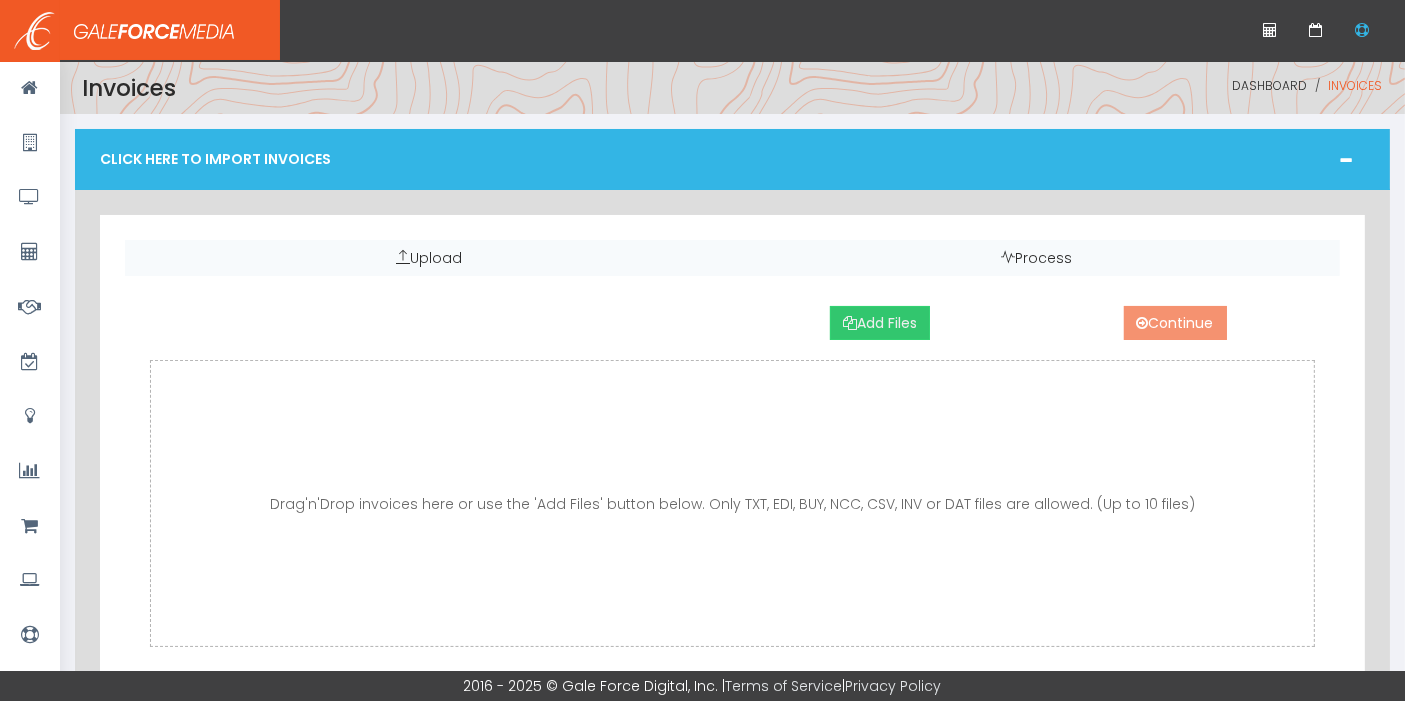 click on "Add Files" at bounding box center [880, 323] 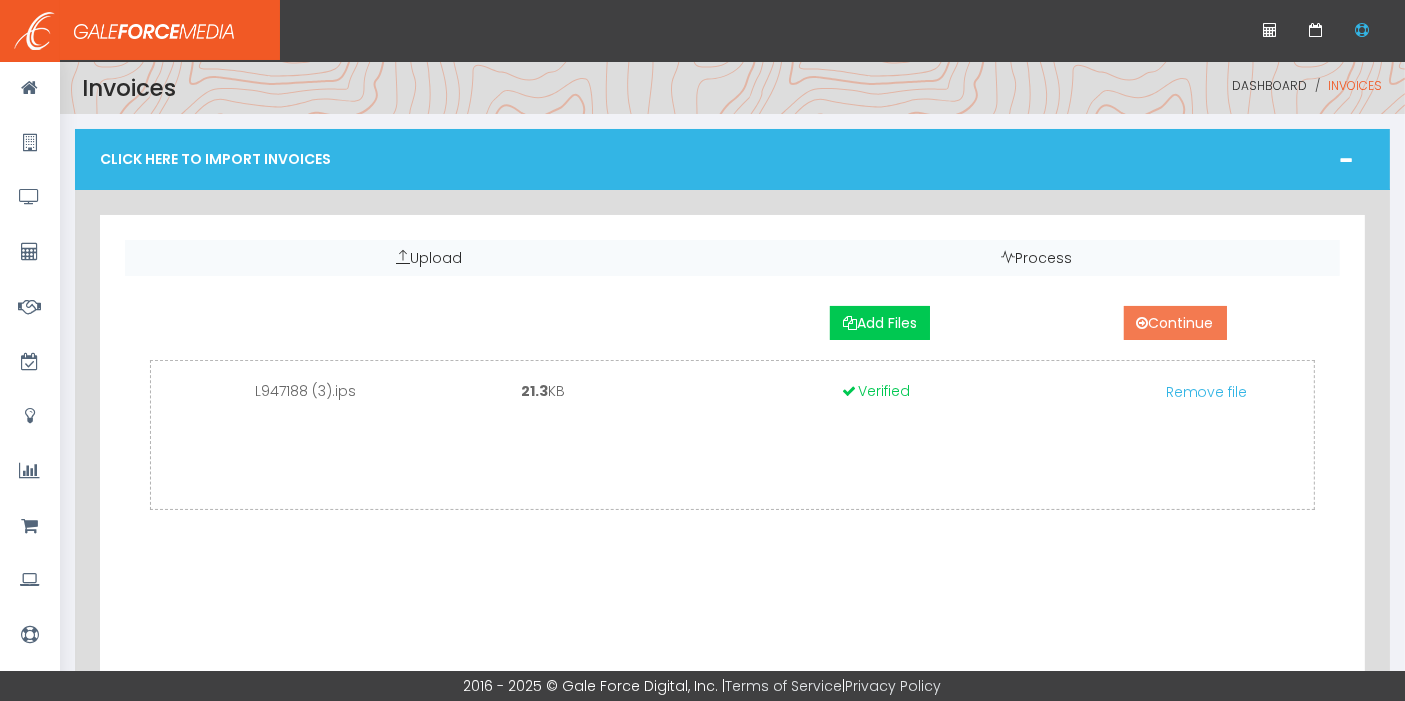 click on "Continue" at bounding box center [1175, 323] 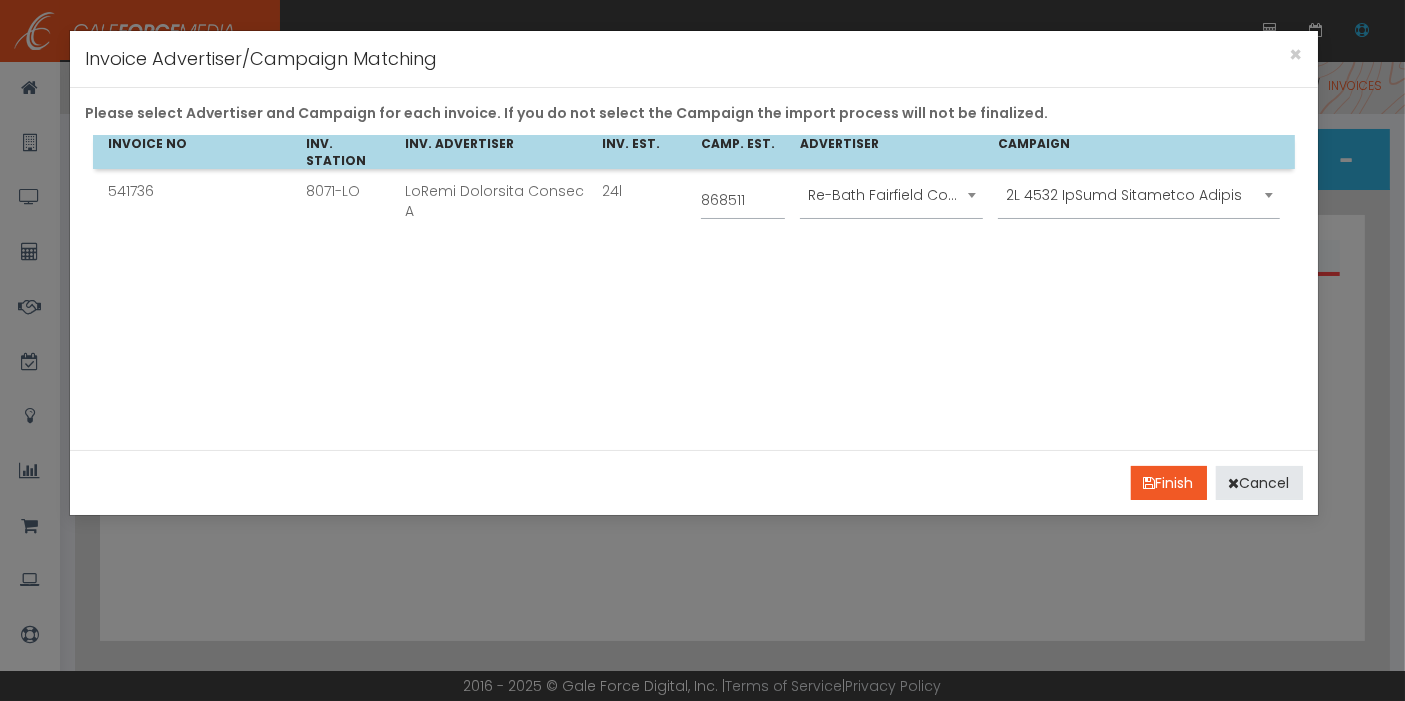 click on "INVOICE NO    INV. STATION    INV. ADVERTISER    INV. EST.   CAMP. EST.   ADVERTISER   CAMPAIGN  541736   5119-TV   ReBath Fairfield County S   10s  012158 Re-Bath Cherry Hill 2134 Re-Bath Baltimore 1174 Re-Bath Providence 2337 Re-Bath Corp zRe-Bath Wilmington 2384 Re-Bath Raleigh 2405 Re-Bath Orlando 2189 Re-Bath Hartford/New Haven 2420 Re-Bath Wilson 2404 Re-Bath Roanoke 1182 Re-Bath Rio Grande Valley 2377 Re-Bath San Antonio 2360 Re-Bath Jacksonville 2353 Re-Bath Corpus Christi 2376 Re-Bath Fairfield County 2421 Re-Bath Tampa 2413 Re-Bath Long Island -Nassau and Suffolk County 2294 zRe-Bath Northern Virginia 2418 Re-Bath Charleston SC 2408 Re-Bath Paducah 2112 zRe-Bath Des Moines 1108 Re-Bath Detroit 1015 zRe-Bath Poughkeepsie 1083 zRe-Bath Joplin 2380 zRe-Bath Fayetteville 2374 zRe-Bath Springfield 2380 zRe-Bath Pacific Coast 1197 Re-Bath Memphis 1157 zRe-Bath Chicago 2371 Re-Bath Columbus OH 2328 Re-Bath Birmingham, AL 2295 Re-Bath Huntsville 2295 Re-Bath Nashville 2295 Re-Bath Tulsa 1064 Re-Bath Miami" at bounding box center [693, 285] 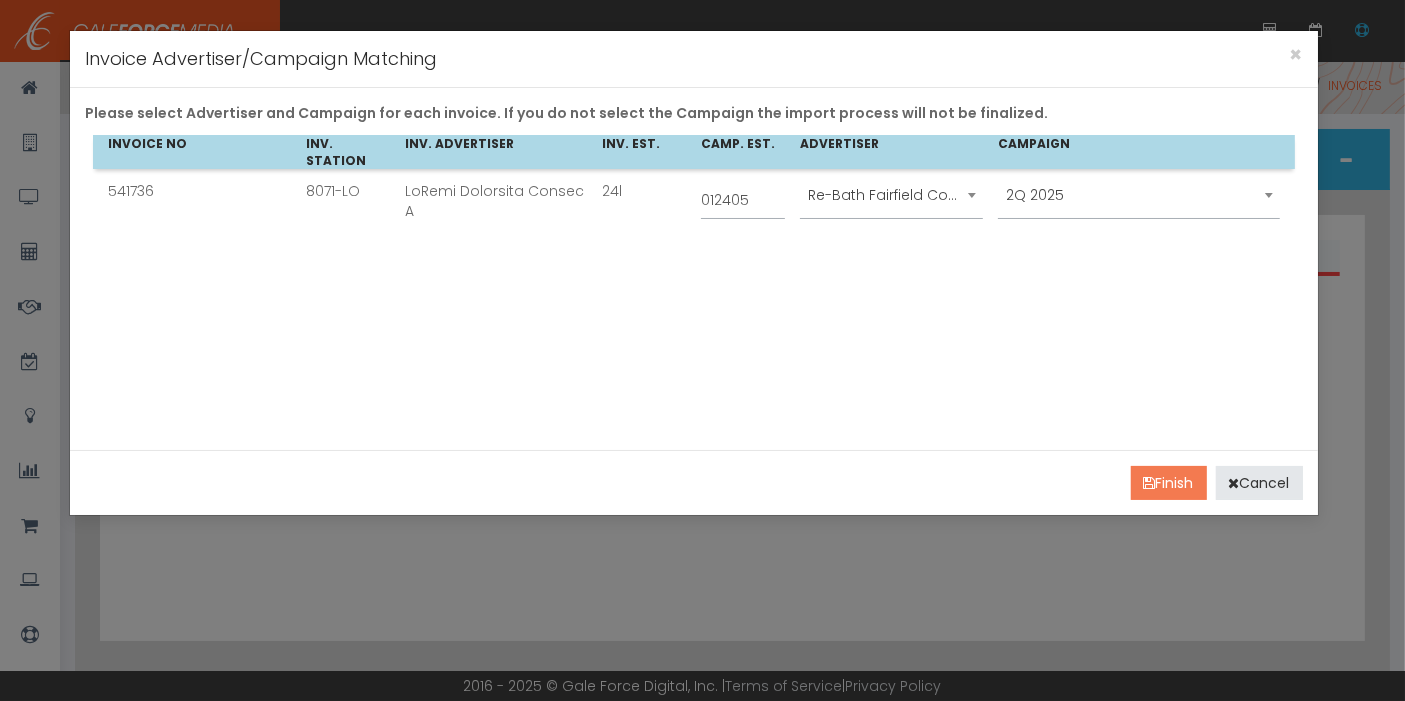 click at bounding box center (1150, 483) 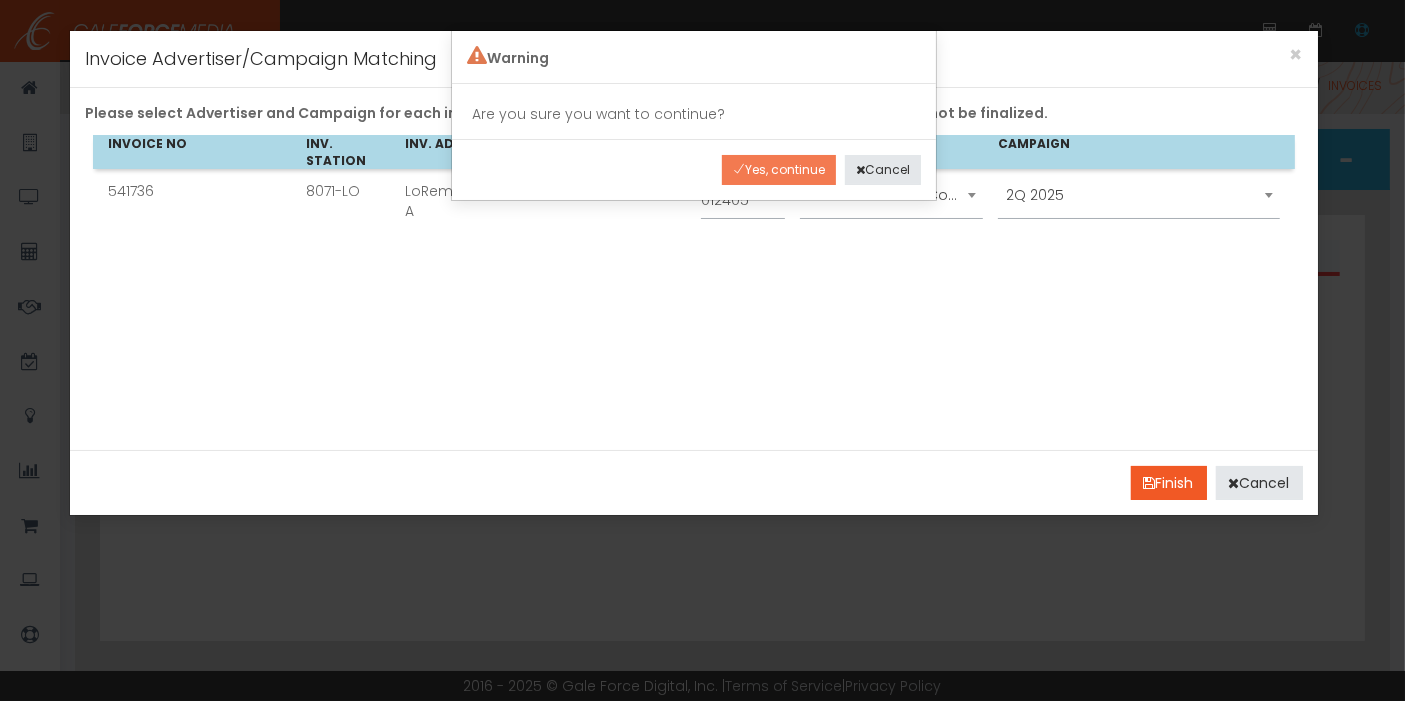 click on "Yes, continue" at bounding box center [779, 170] 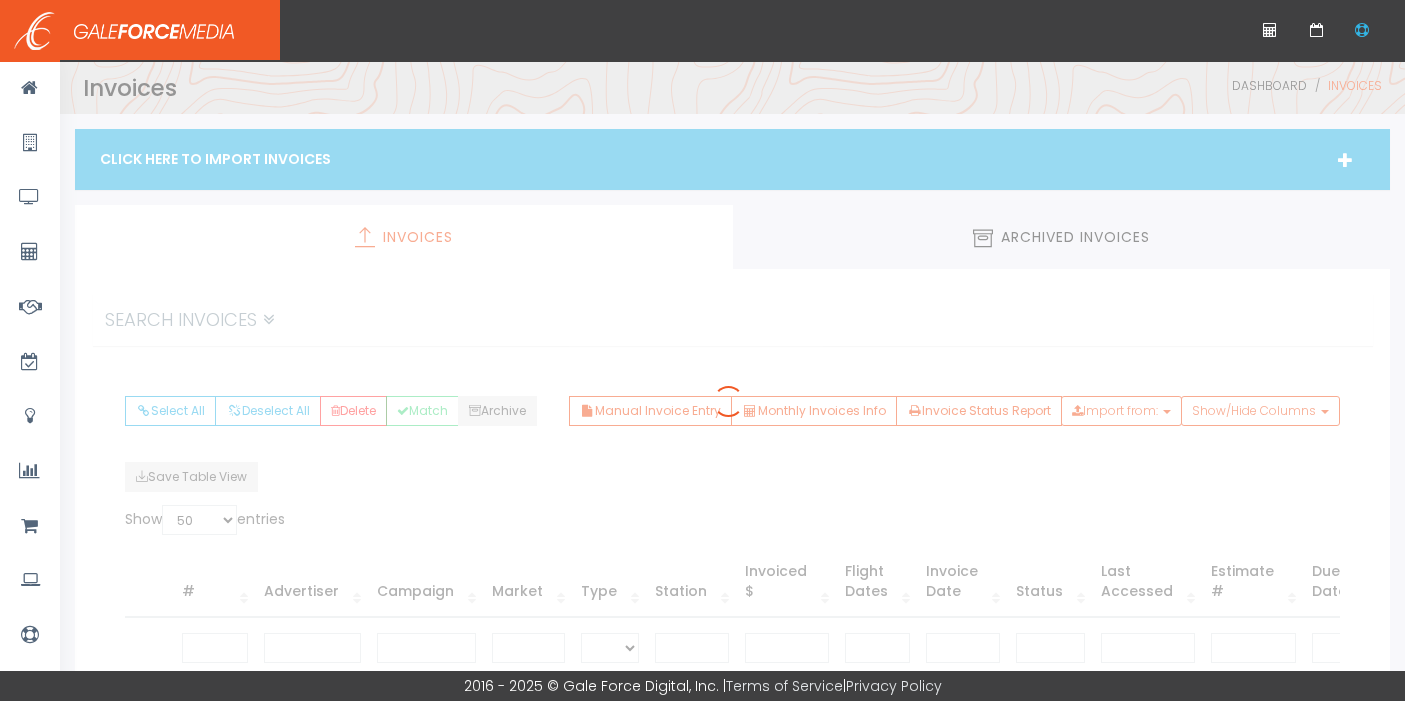 scroll, scrollTop: 0, scrollLeft: 0, axis: both 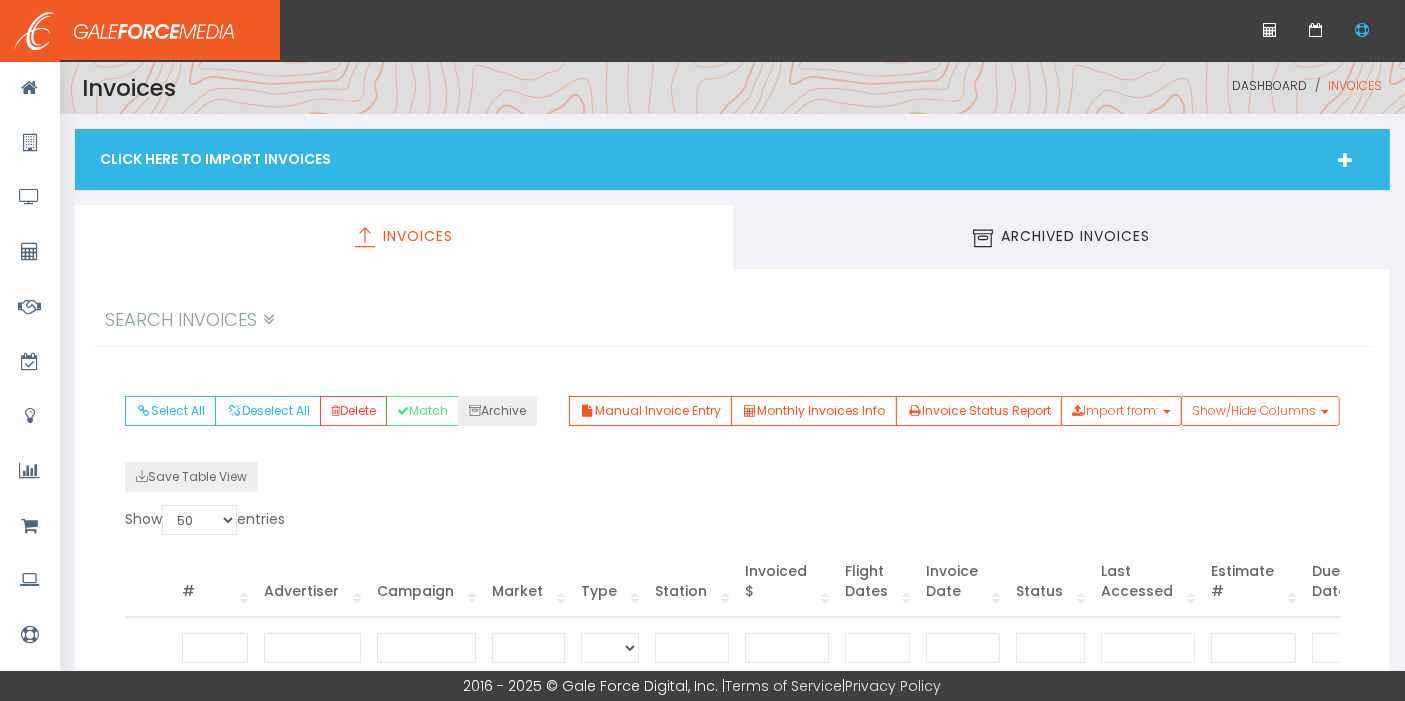 click on "Click Here To Import Invoices
Upload
Process" at bounding box center [733, 167] 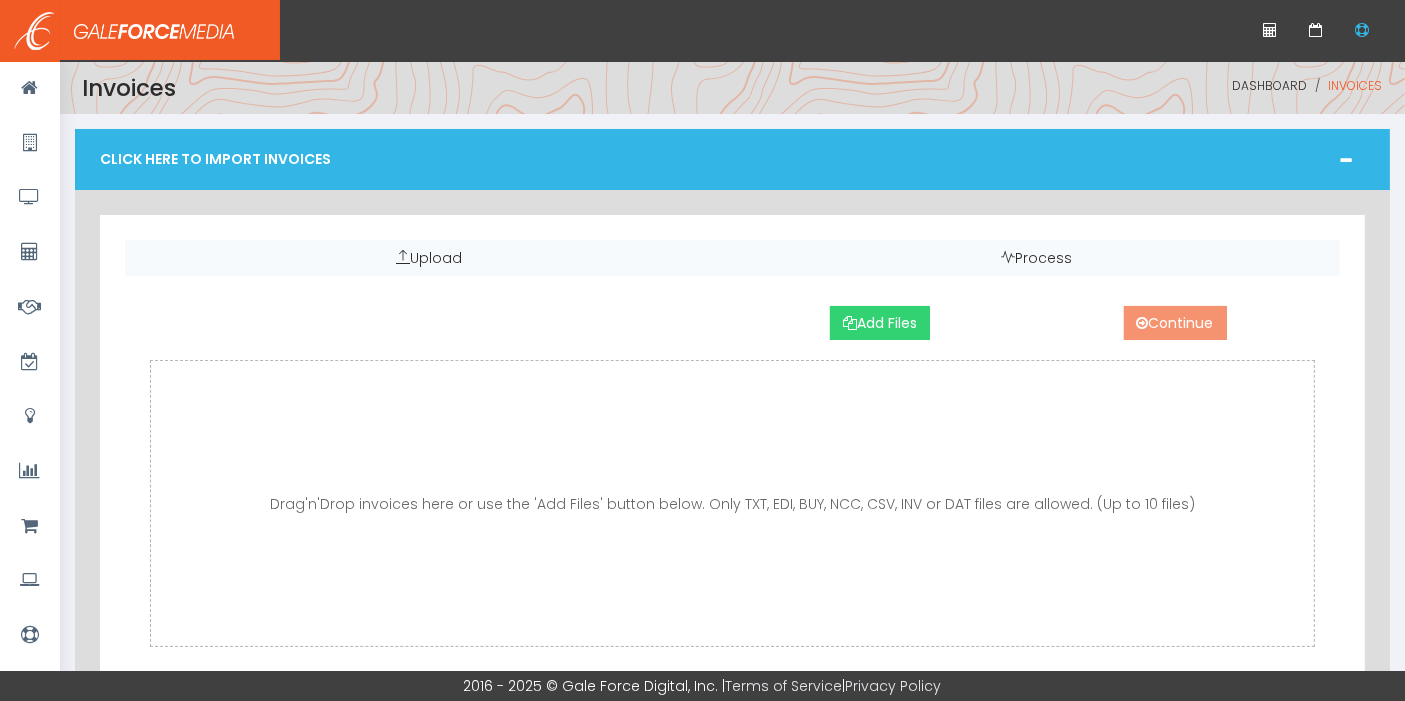 click on "Add Files" at bounding box center [880, 323] 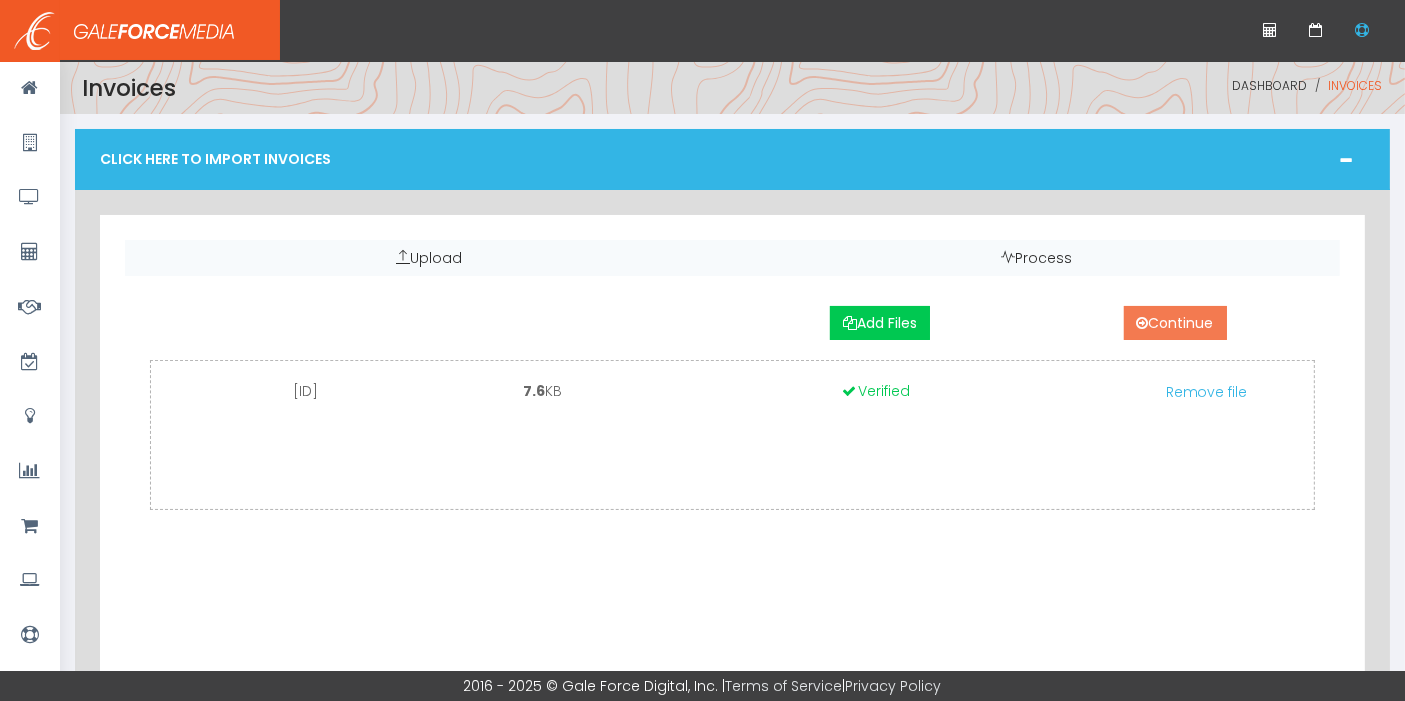 click on "Continue" at bounding box center [1175, 323] 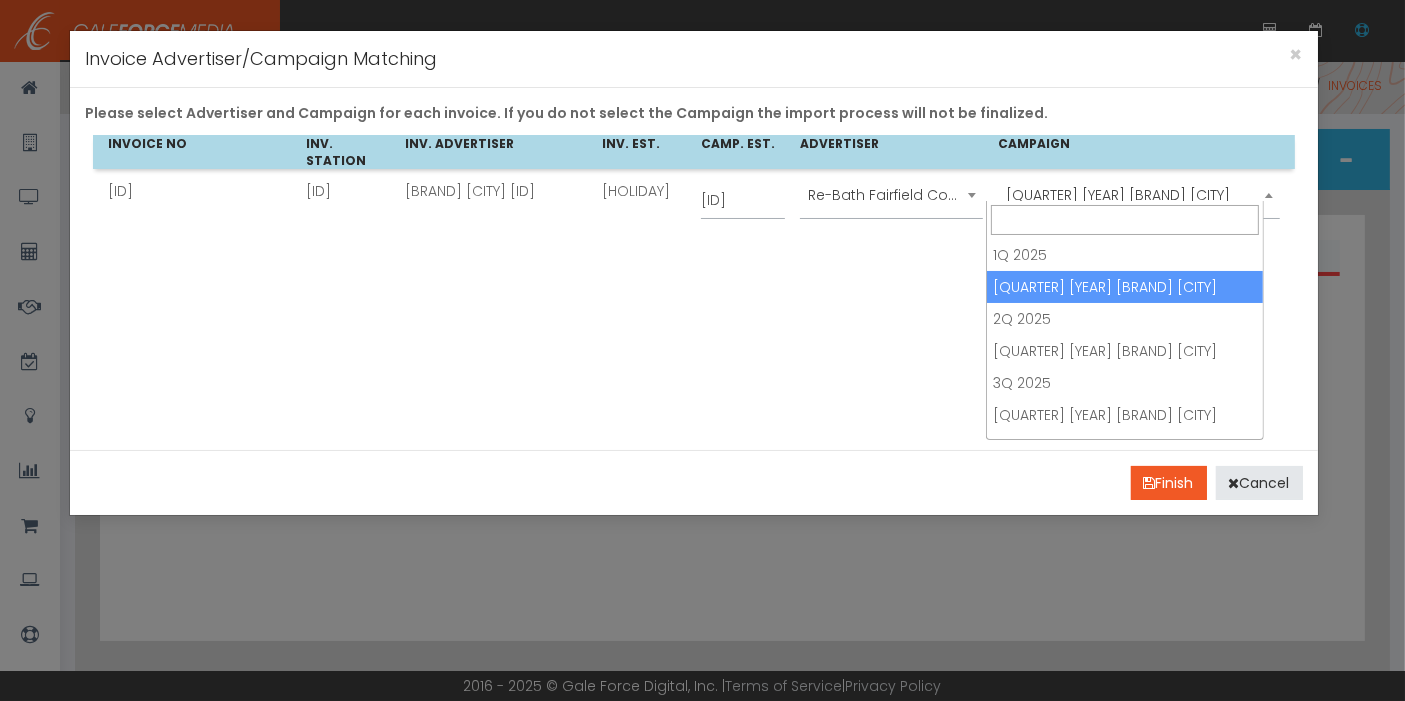 click on "[QUARTER] [YEAR] [BRAND] [CITY]" at bounding box center [1139, 195] 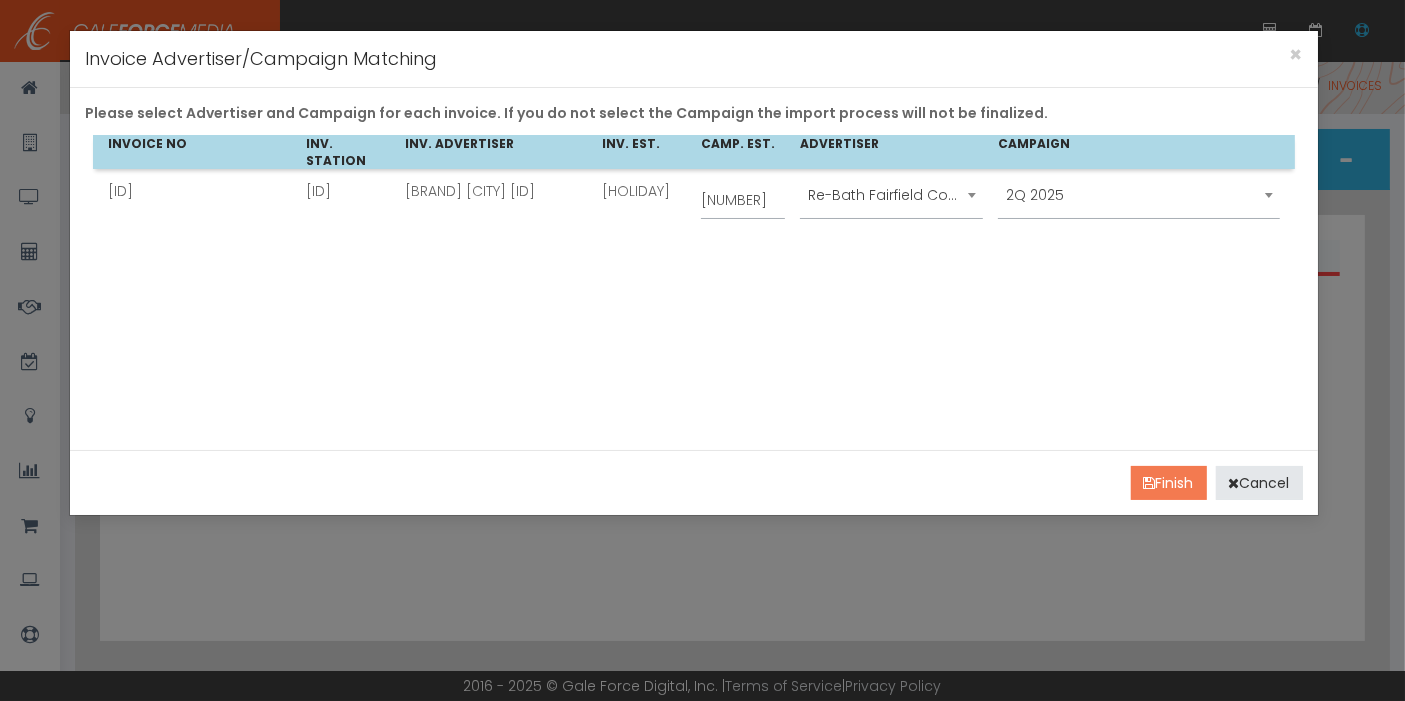 click on "Finish" at bounding box center (1169, 483) 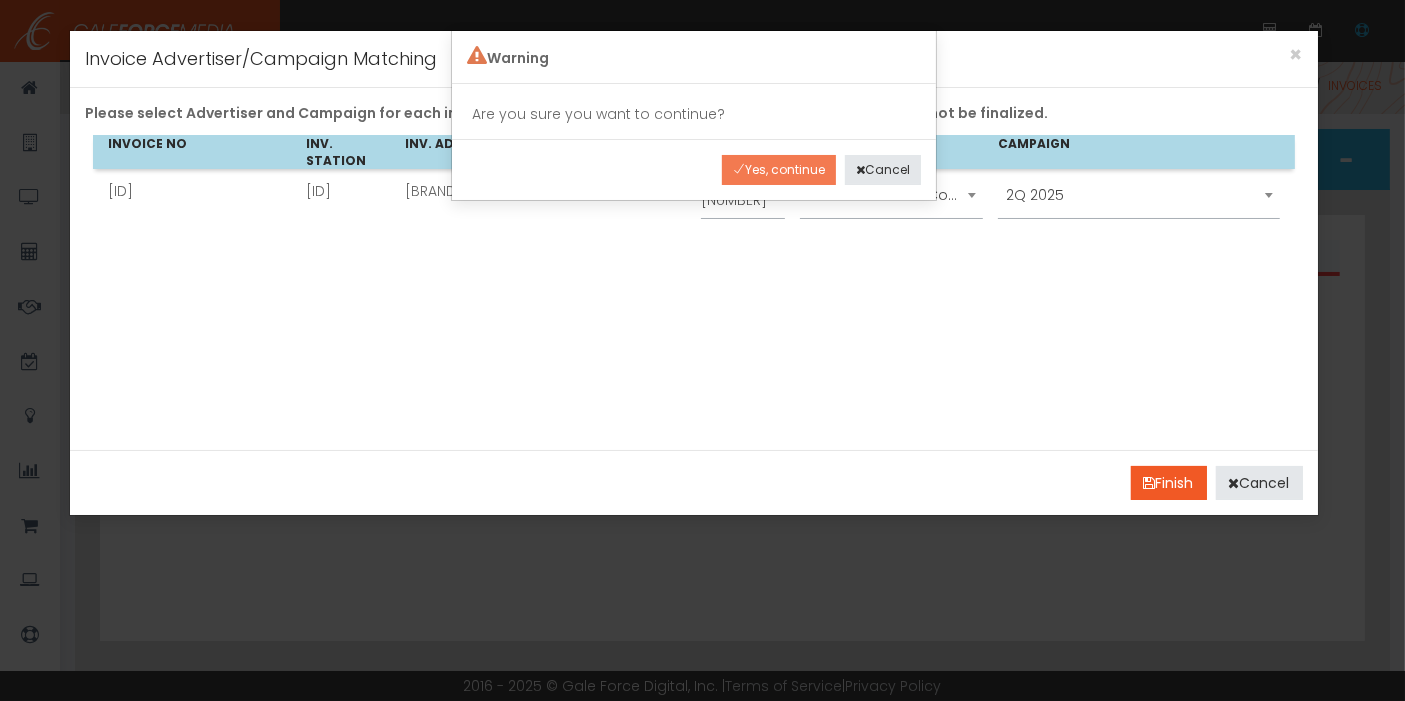click on "Yes, continue" at bounding box center (779, 170) 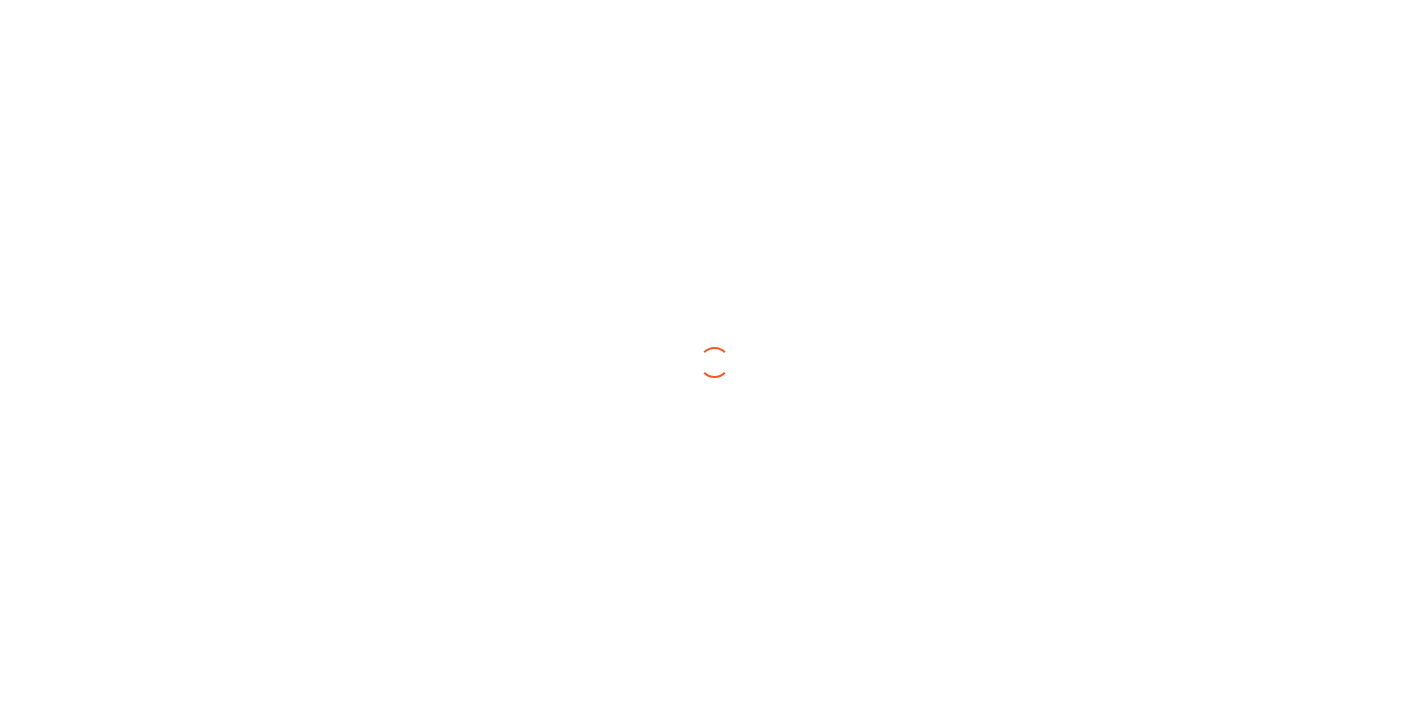 scroll, scrollTop: 0, scrollLeft: 0, axis: both 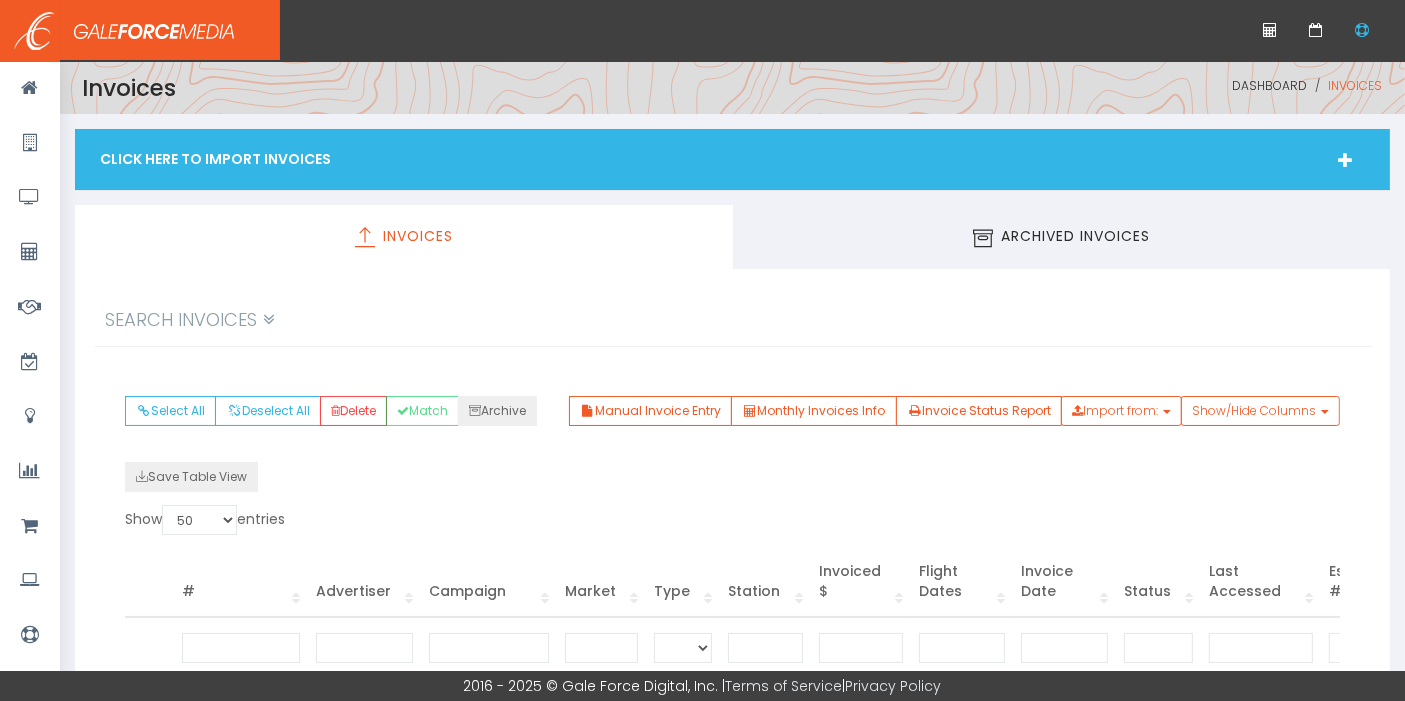 click on "Click Here To Import Invoices" at bounding box center [732, 159] 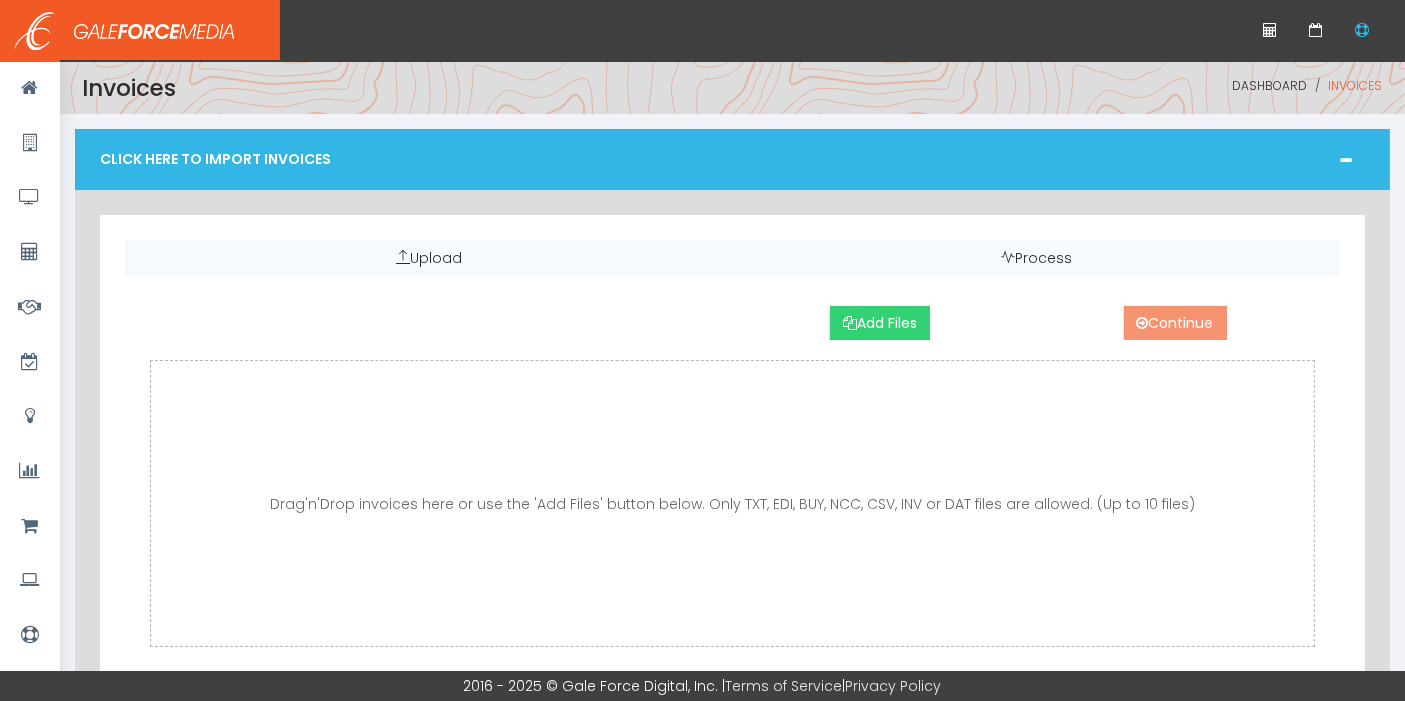 drag, startPoint x: 910, startPoint y: 324, endPoint x: 914, endPoint y: 334, distance: 10.770329 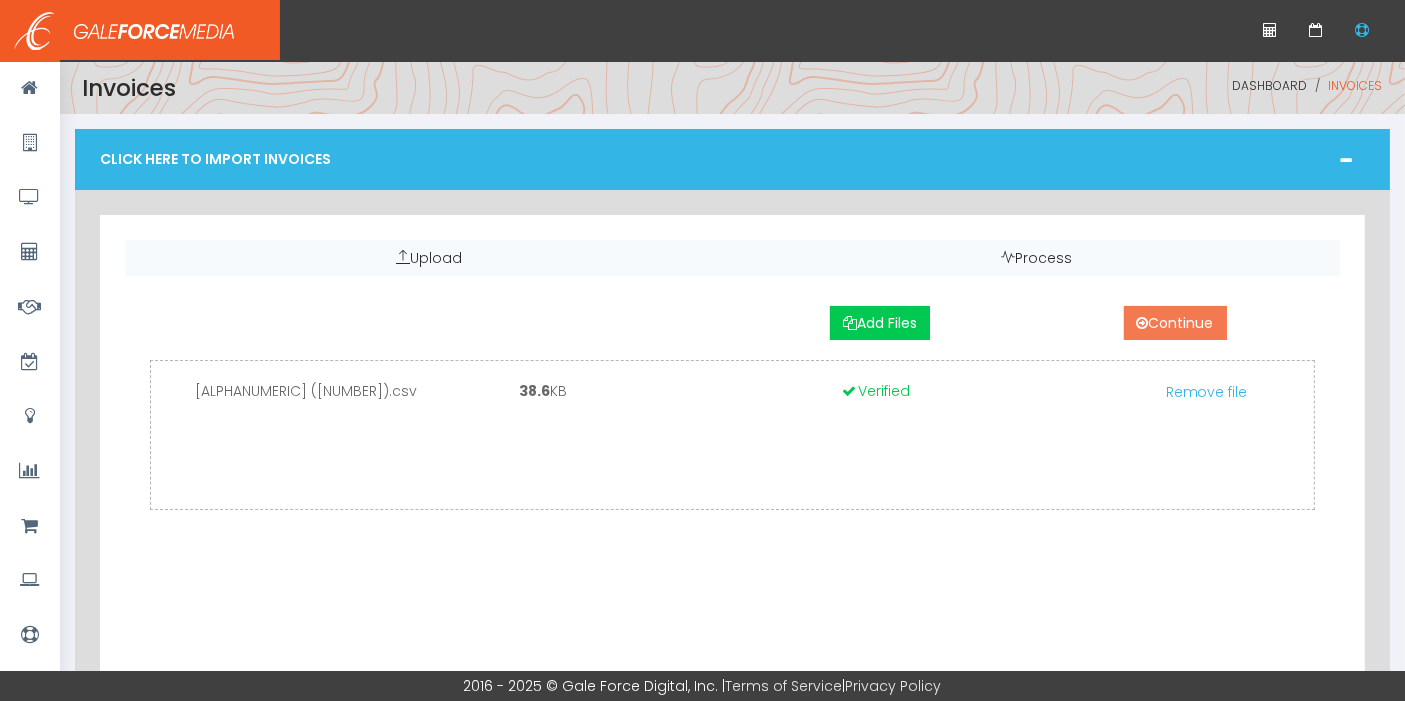 click on "Continue" at bounding box center [1175, 323] 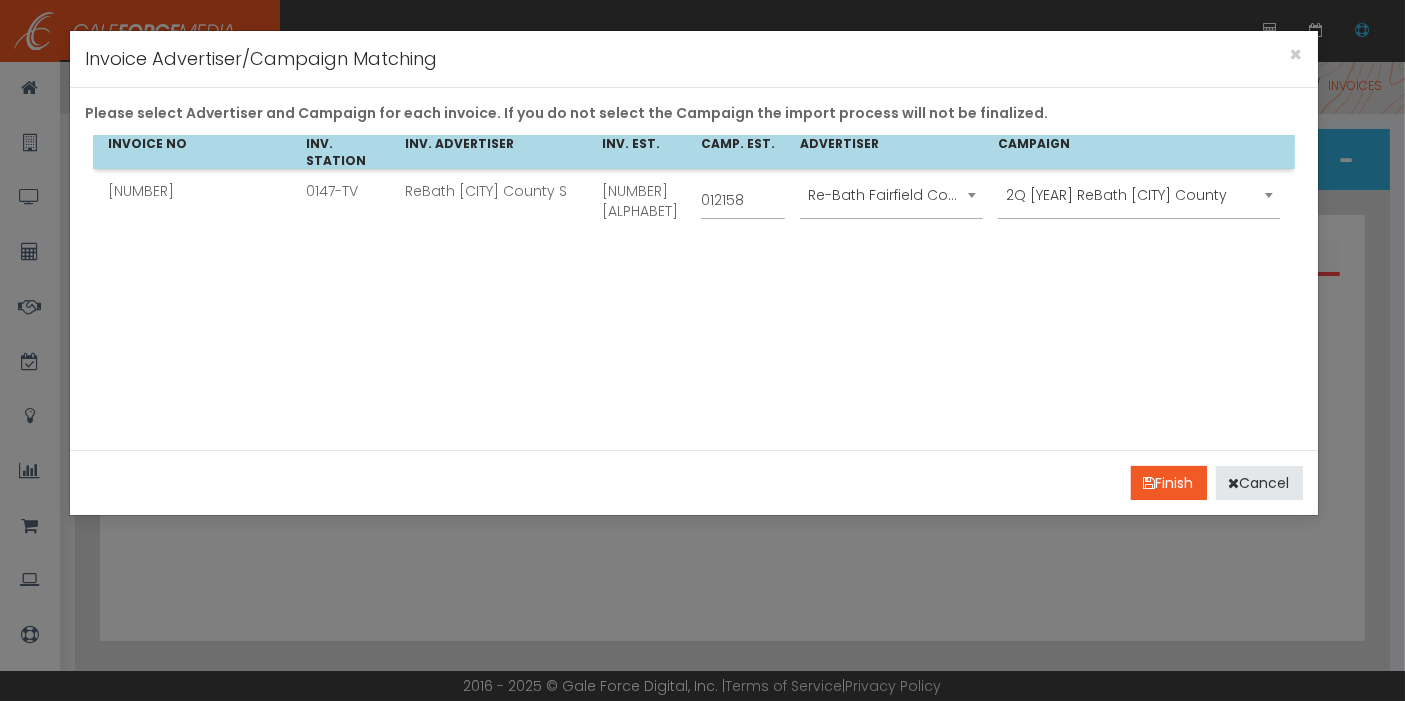 click on "2Q [YEAR] ReBath [CITY] County" at bounding box center (1139, 195) 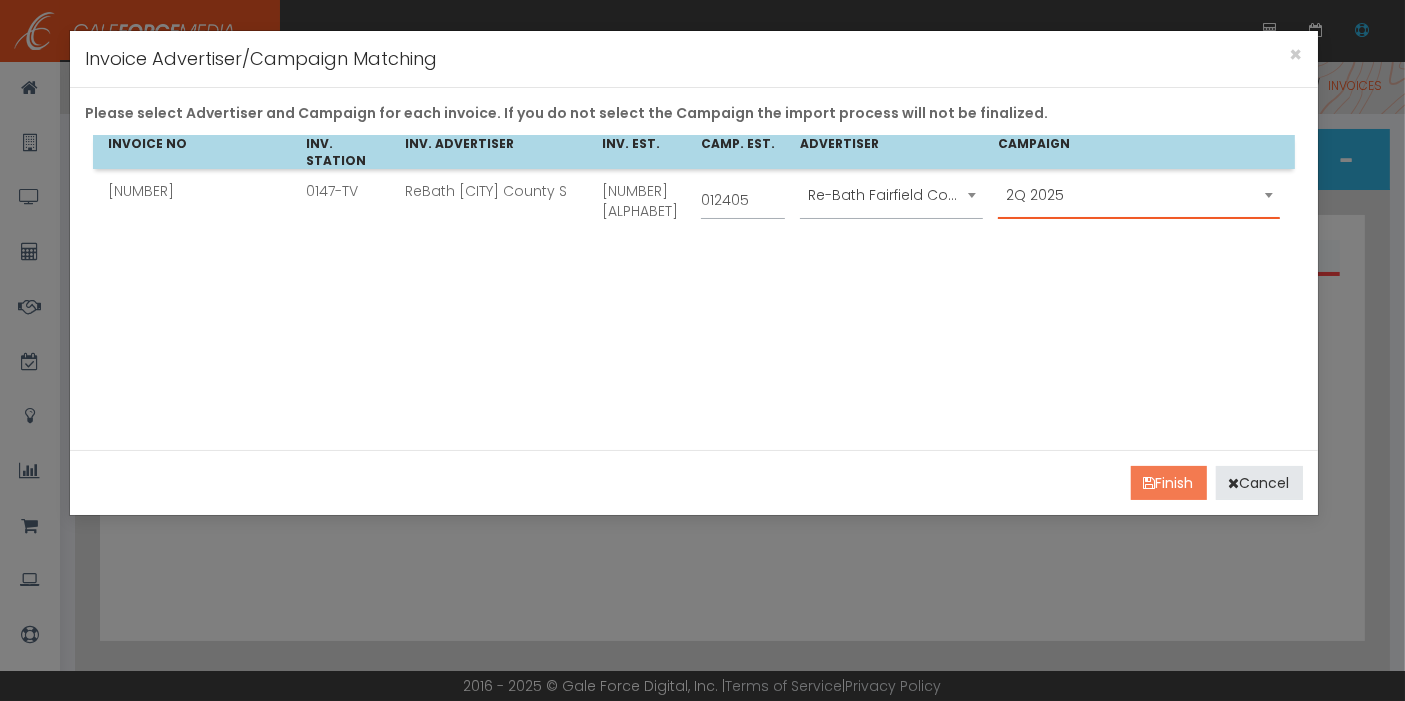 click on "Finish" at bounding box center (1169, 483) 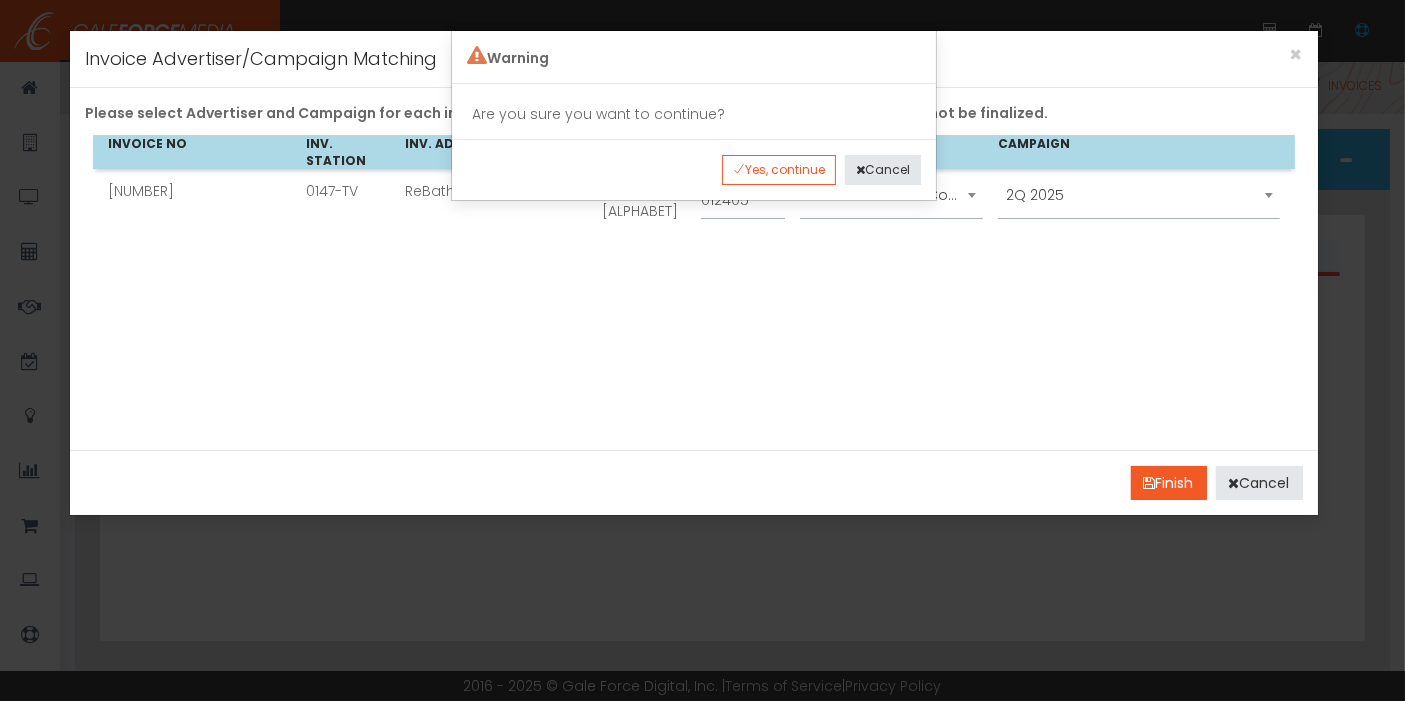 click on "Yes, continue
Cancel" at bounding box center (694, 169) 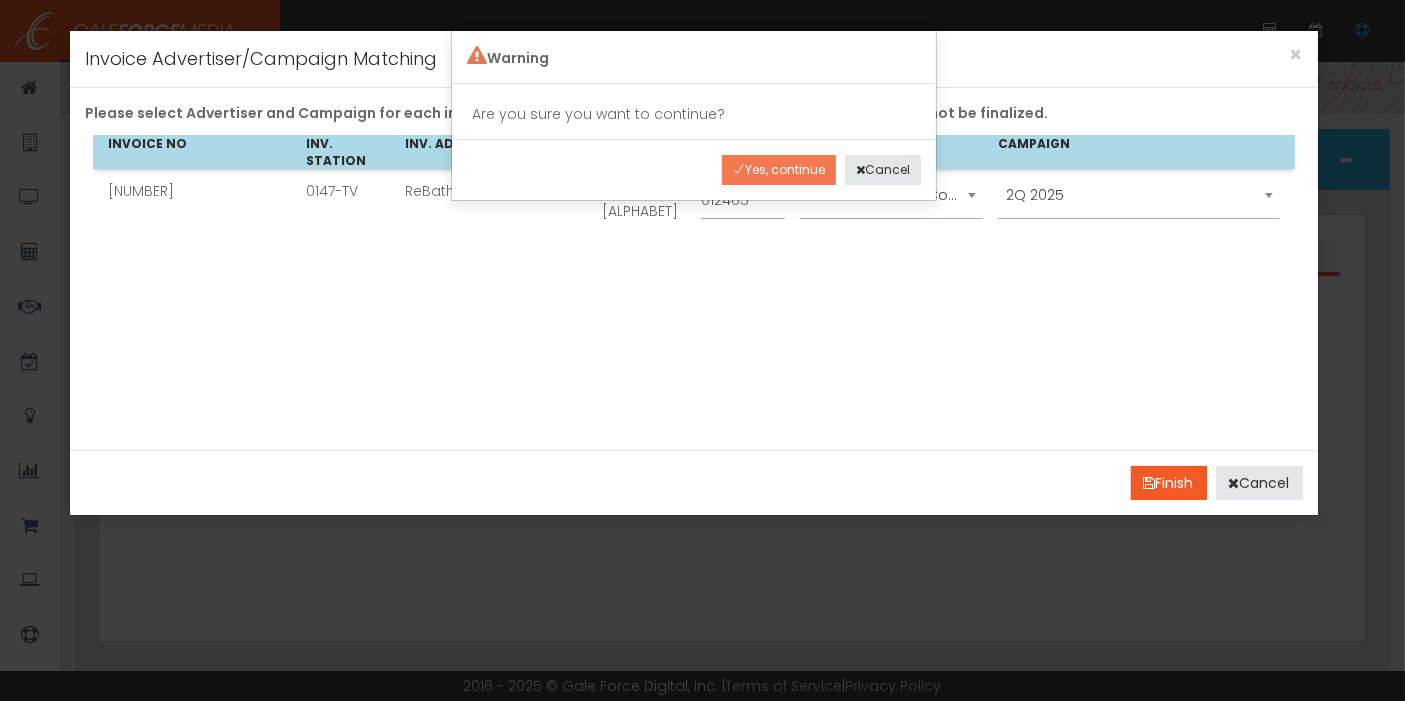 click on "Yes, continue" at bounding box center (779, 170) 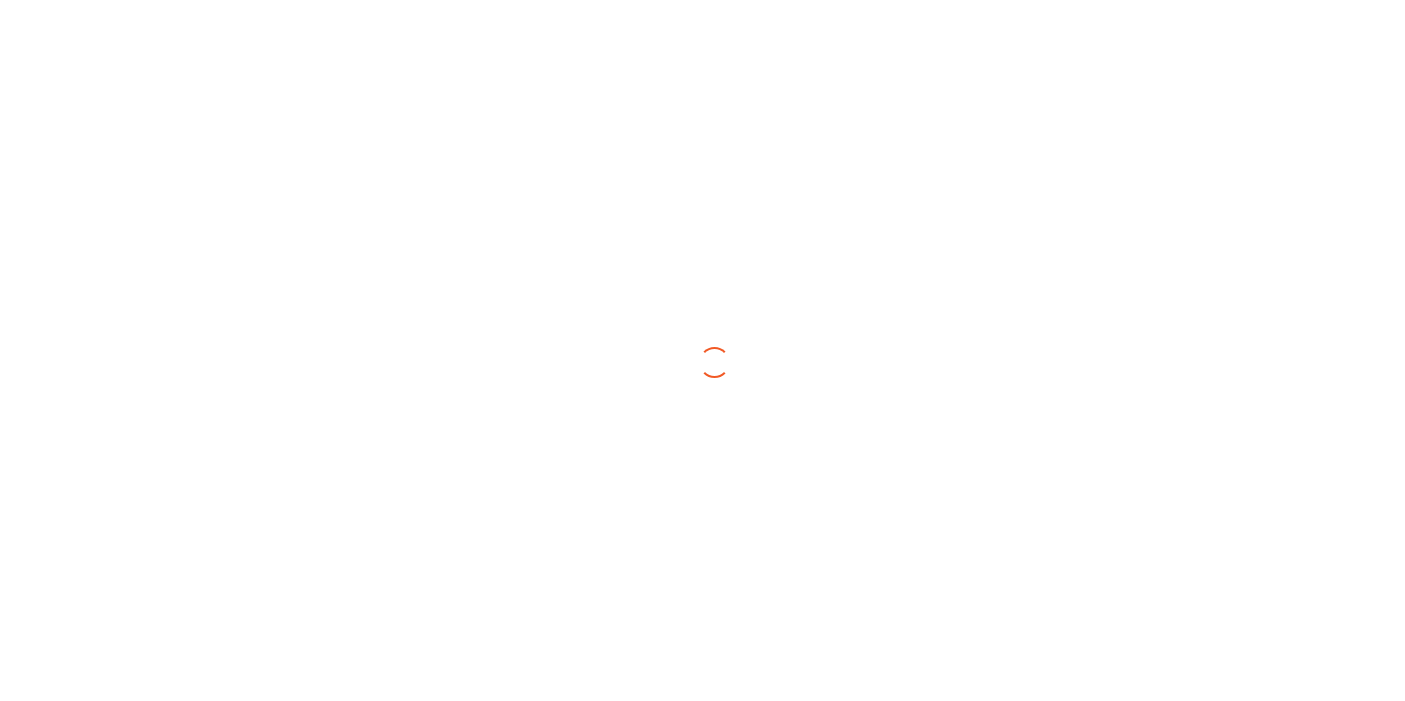 scroll, scrollTop: 0, scrollLeft: 0, axis: both 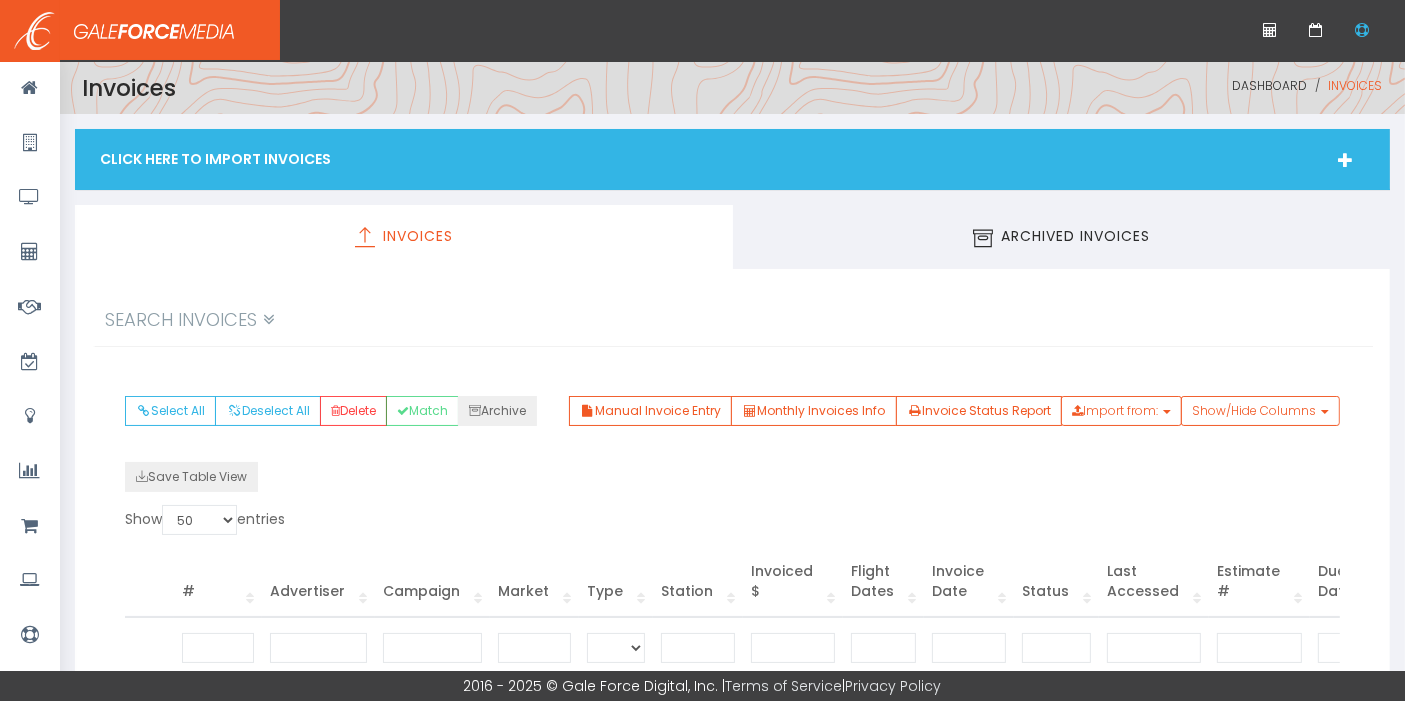 click on "Click Here To Import Invoices
Upload
Process" at bounding box center [733, 167] 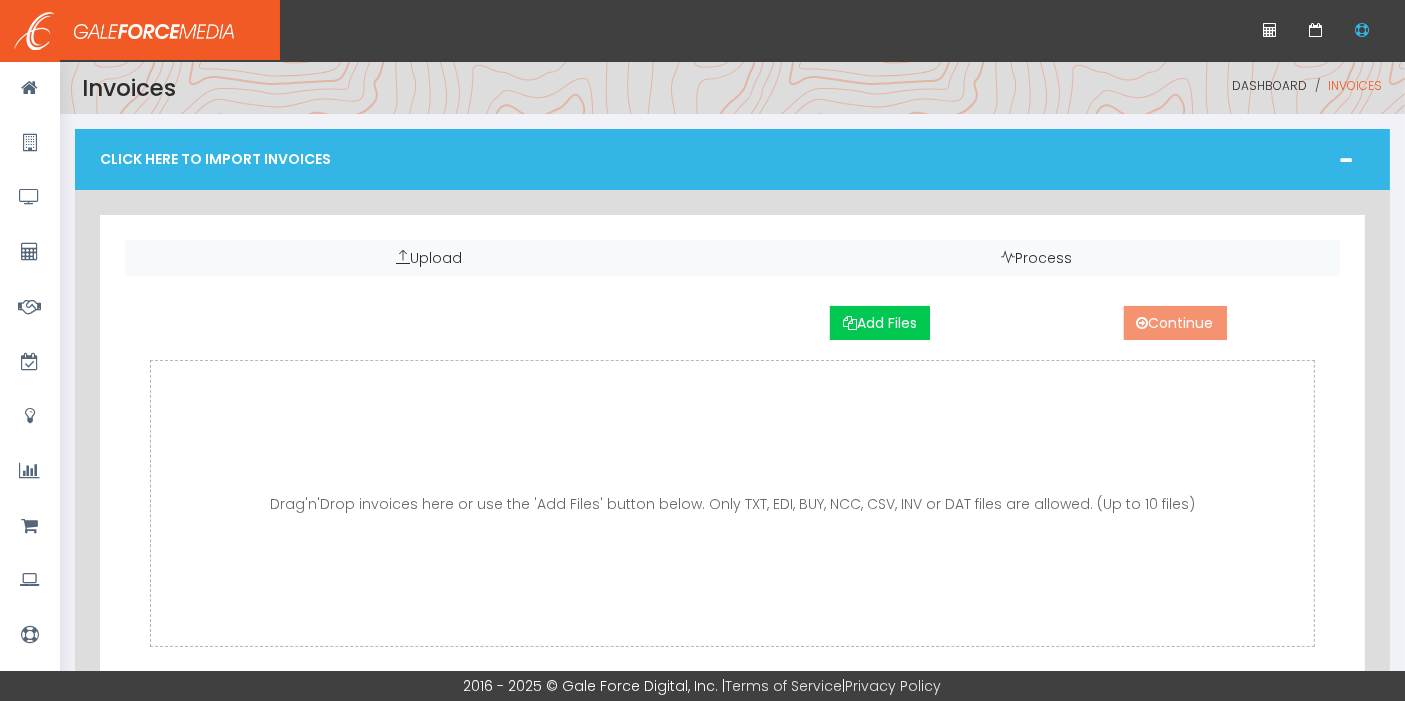 click on "Add Files
Continue" at bounding box center (733, 480) 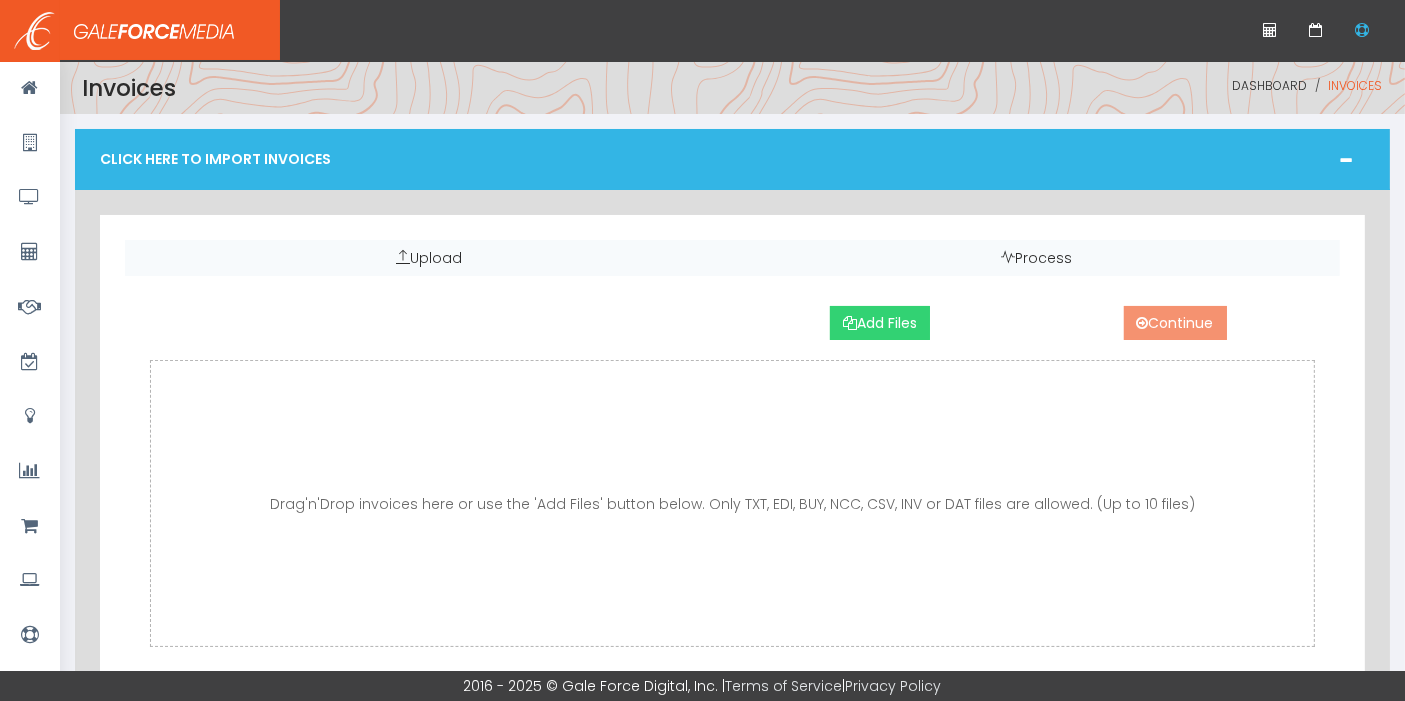click on "Add Files" at bounding box center (880, 323) 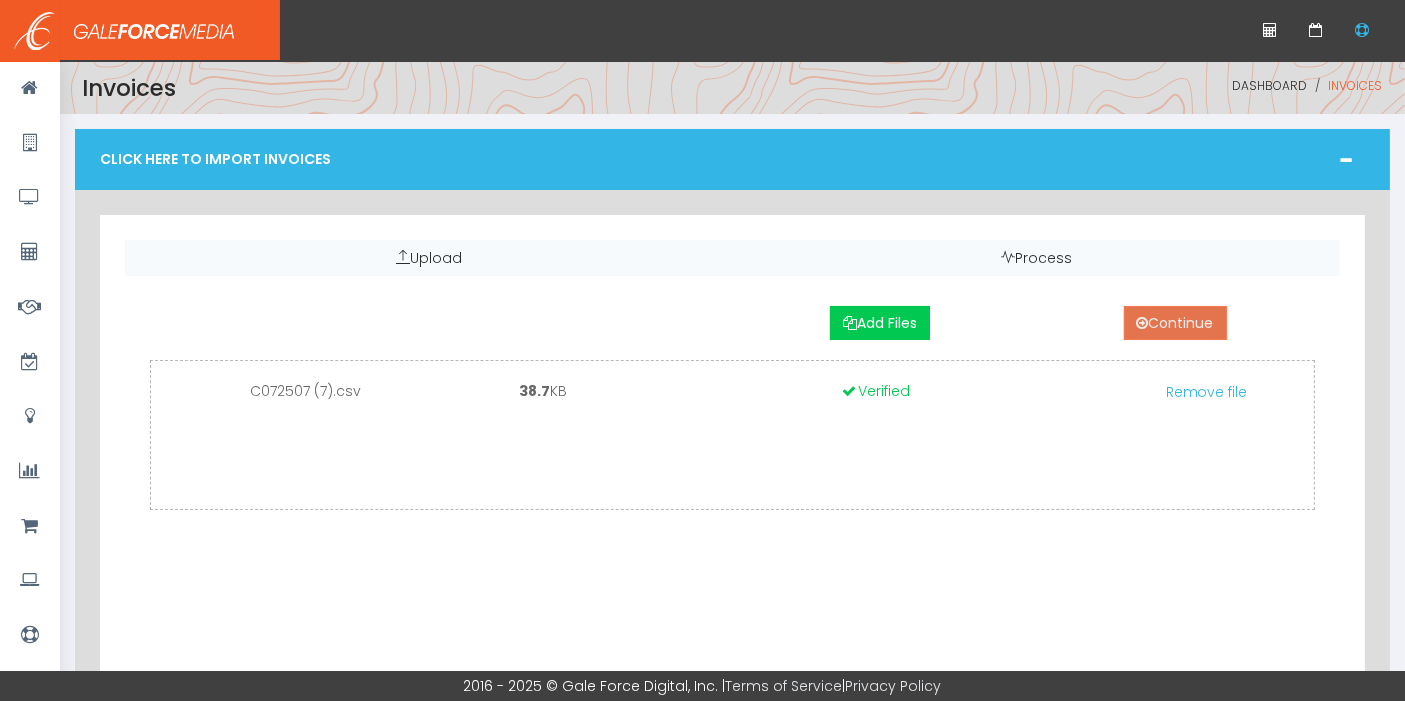 click on "Continue" at bounding box center (1175, 323) 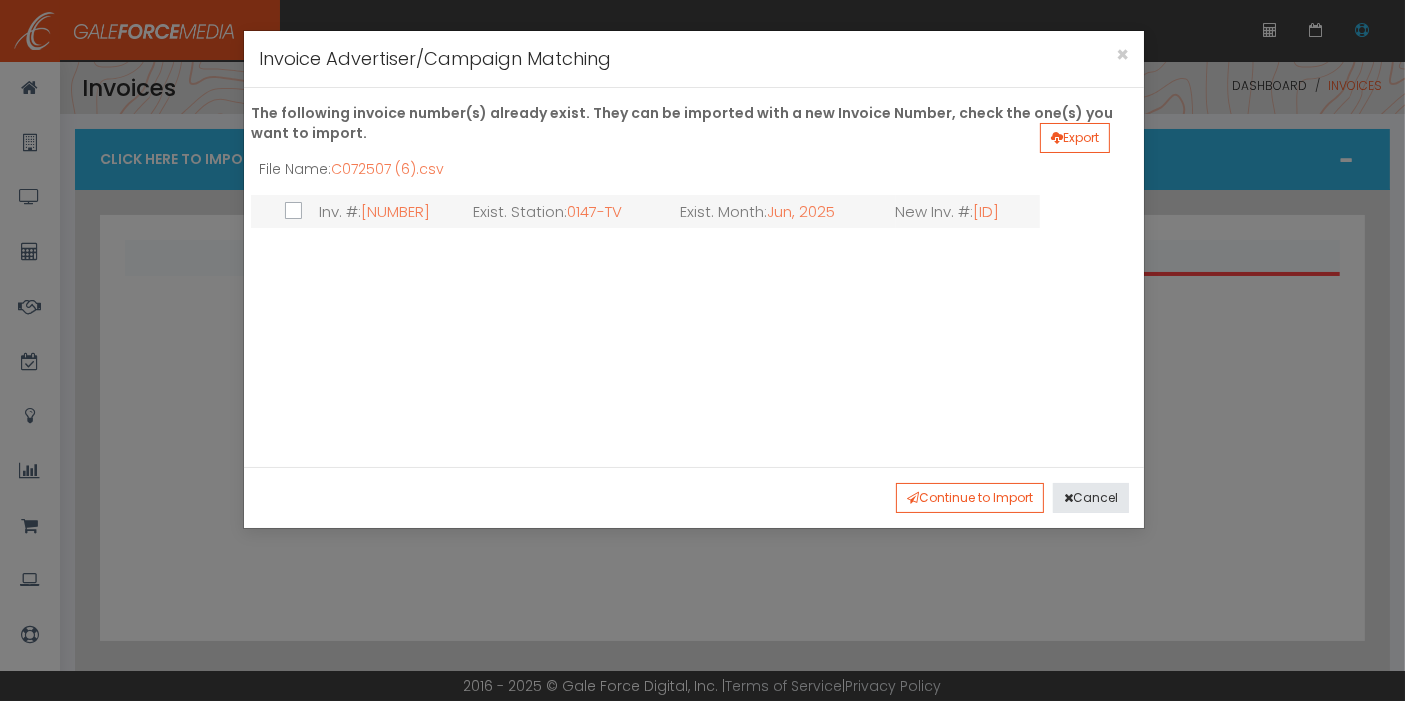 click at bounding box center [267, 211] 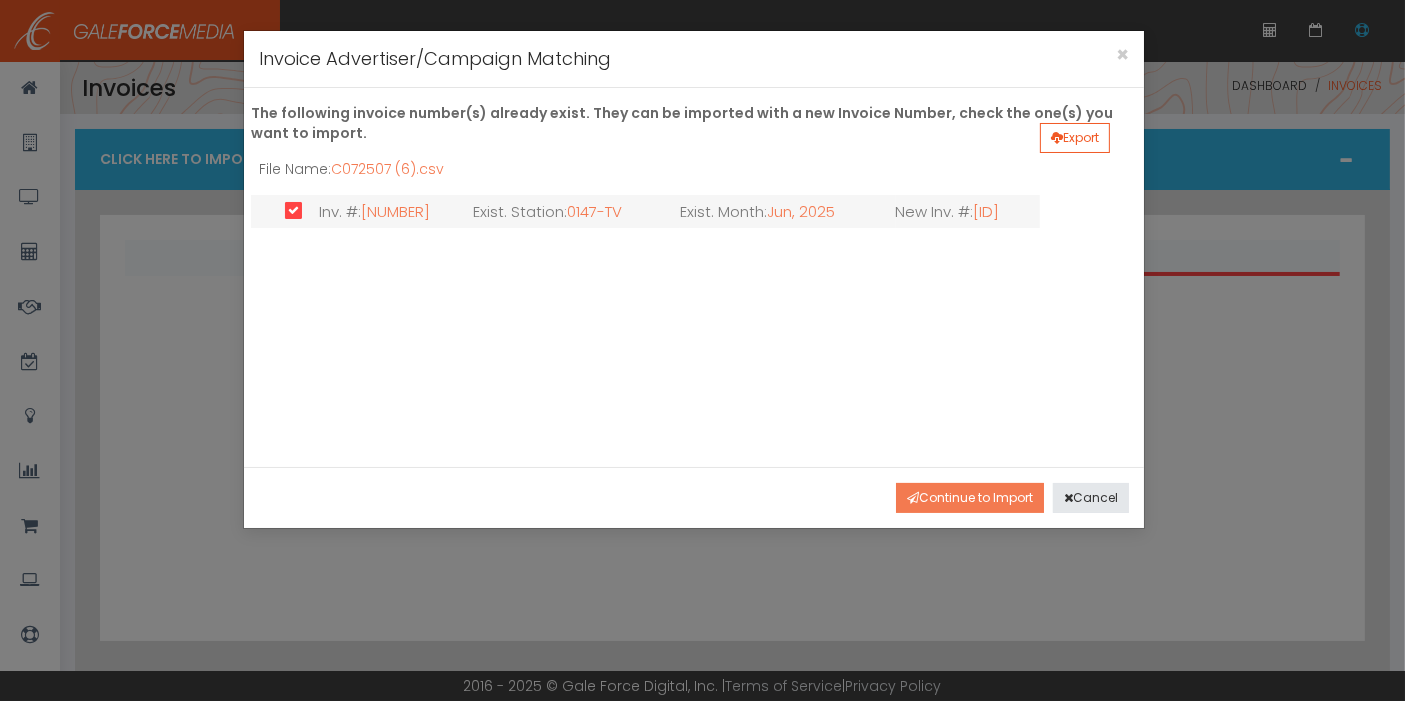 click on "Continue to Import" at bounding box center (970, 498) 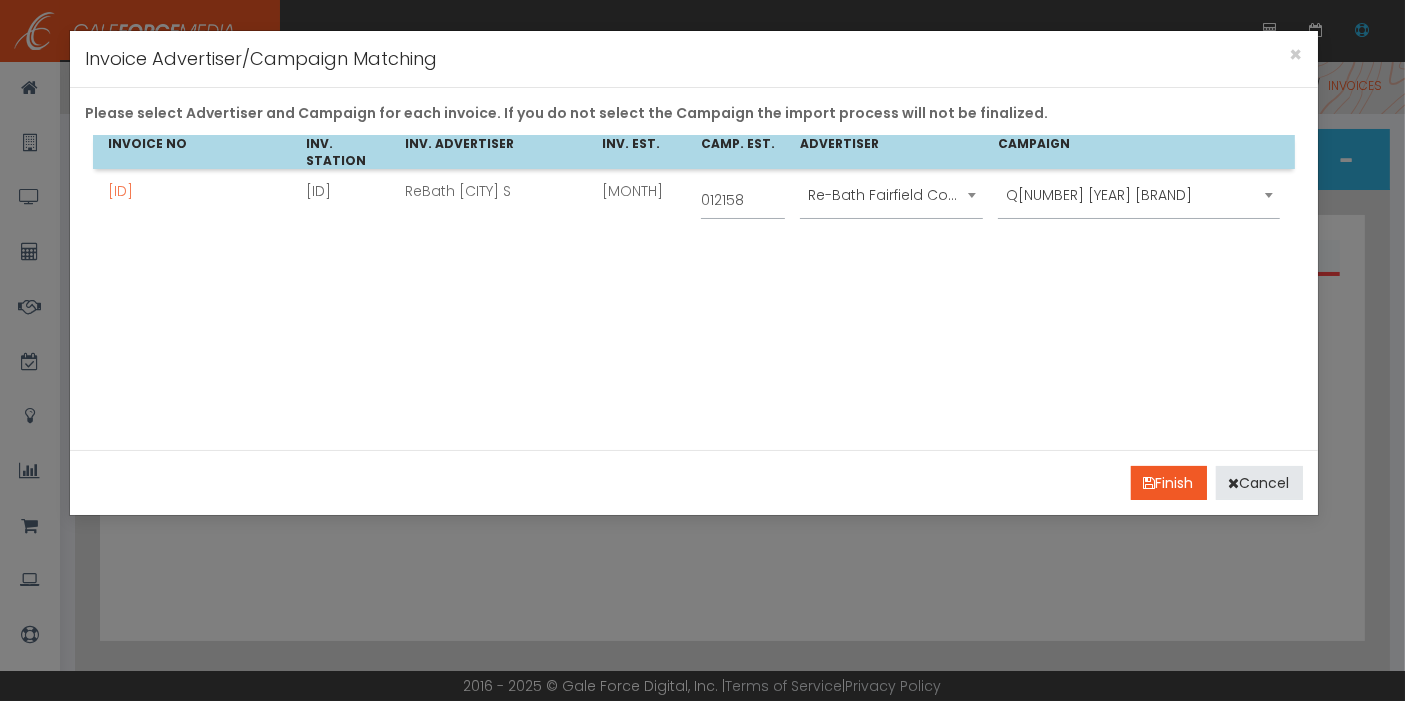 click on "2Q [YEAR] ReBath [CITY] County" at bounding box center (1139, 195) 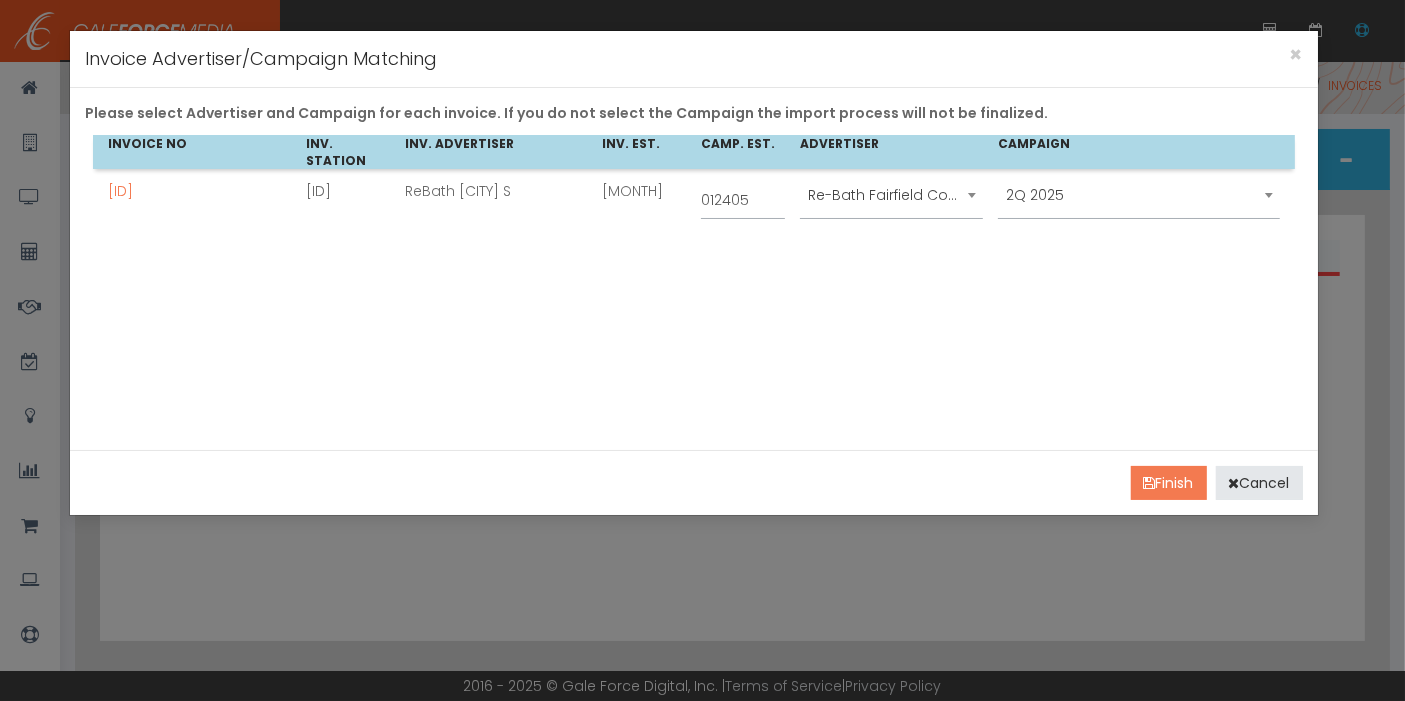 click on "Finish" at bounding box center (1169, 483) 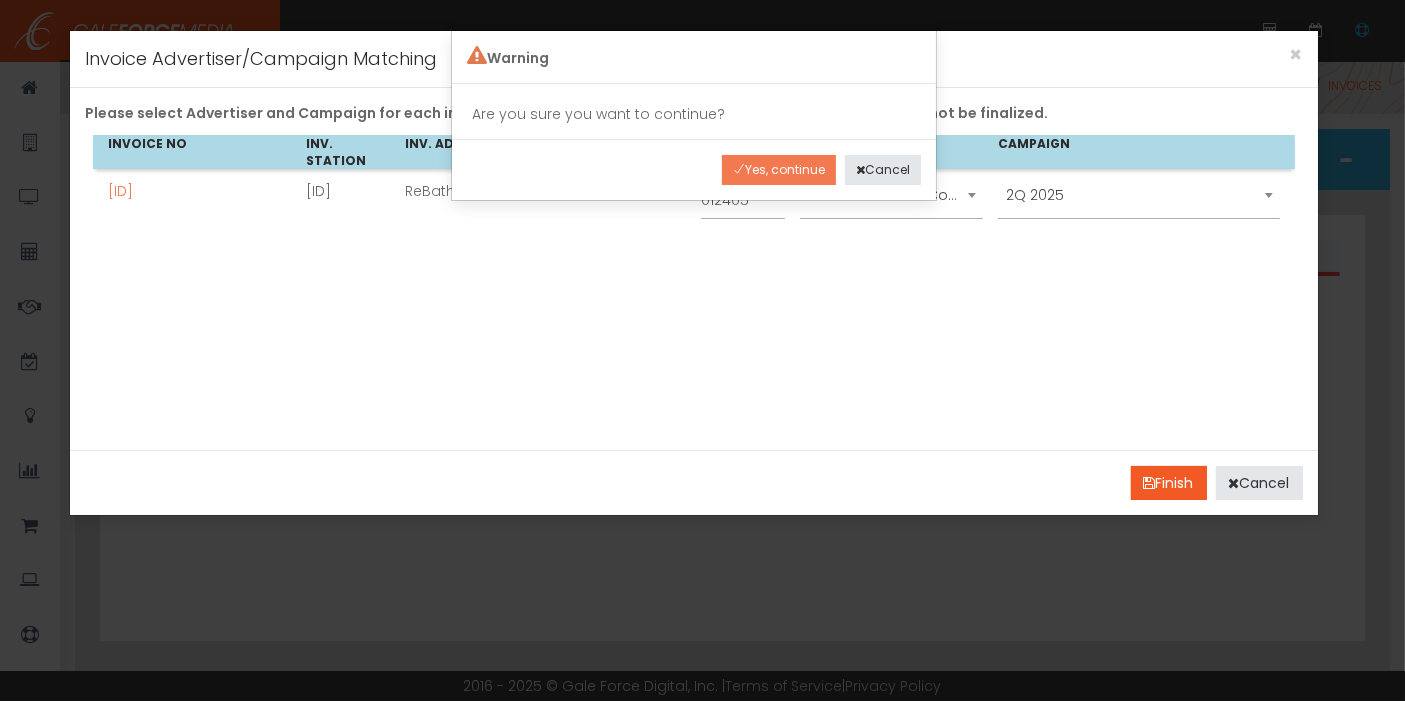 click on "Yes, continue" at bounding box center [779, 170] 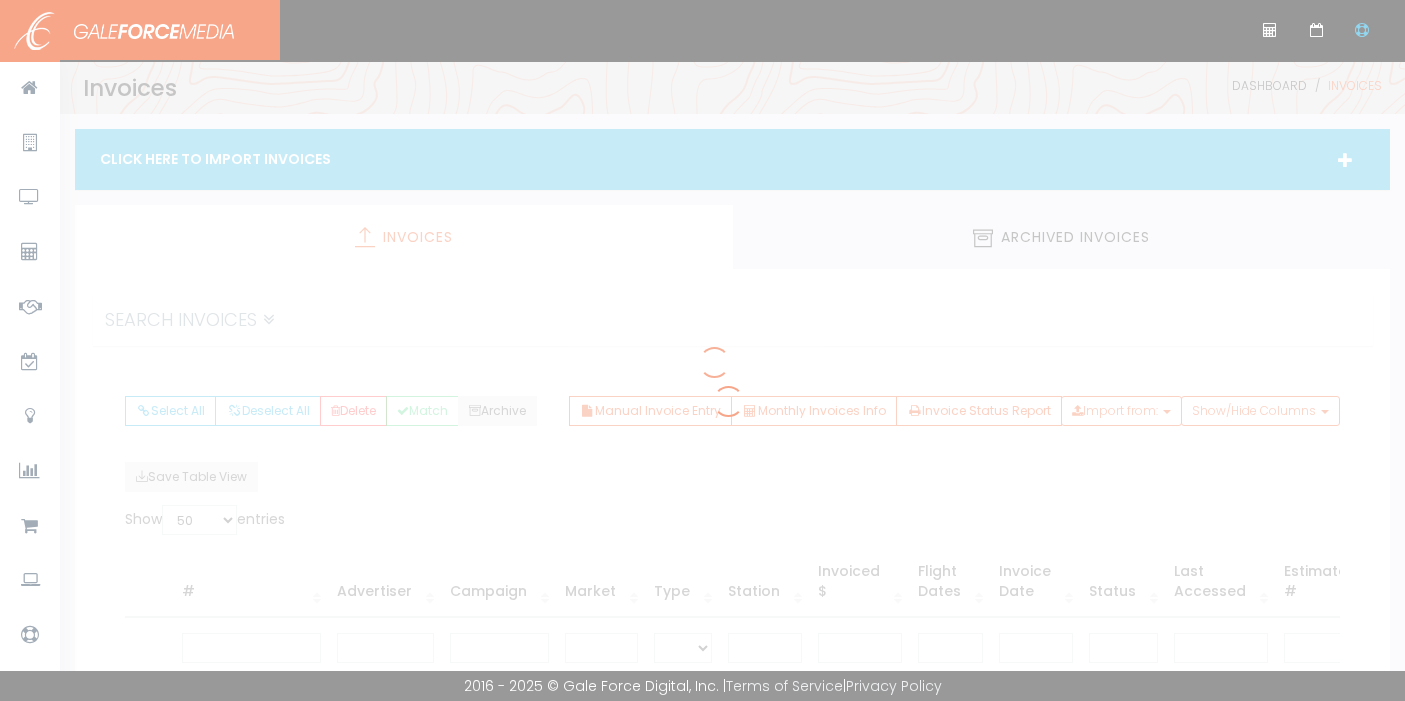 scroll, scrollTop: 0, scrollLeft: 0, axis: both 